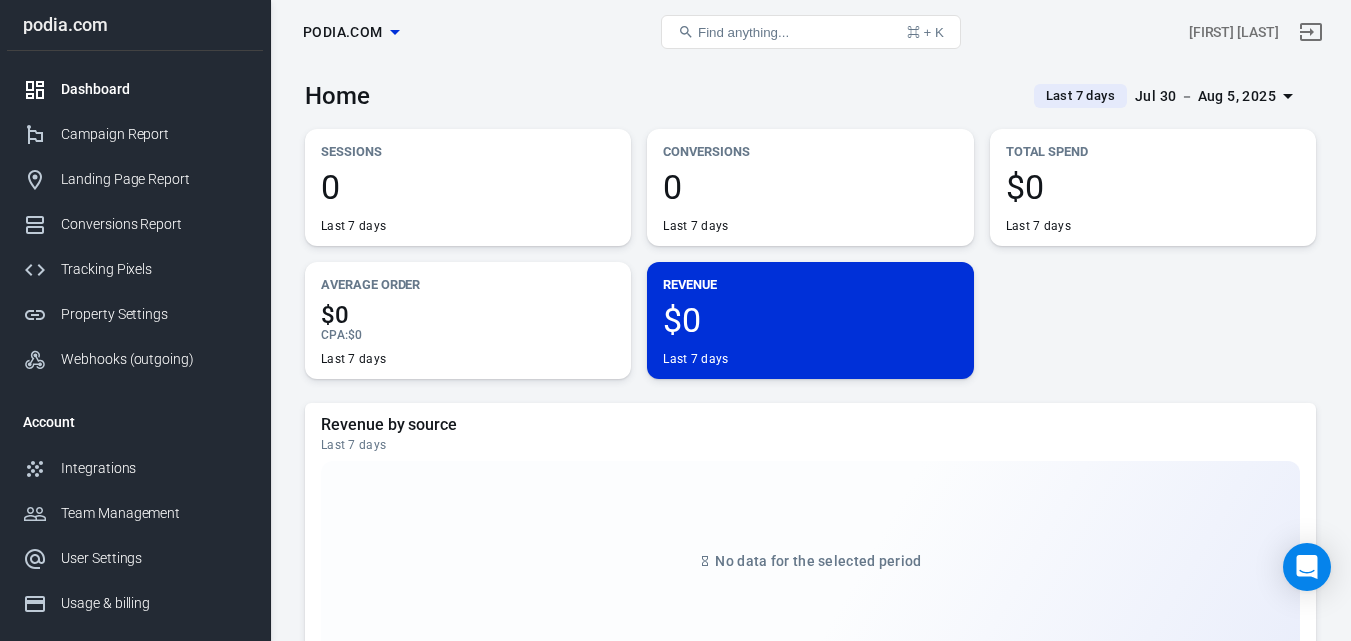 scroll, scrollTop: 0, scrollLeft: 0, axis: both 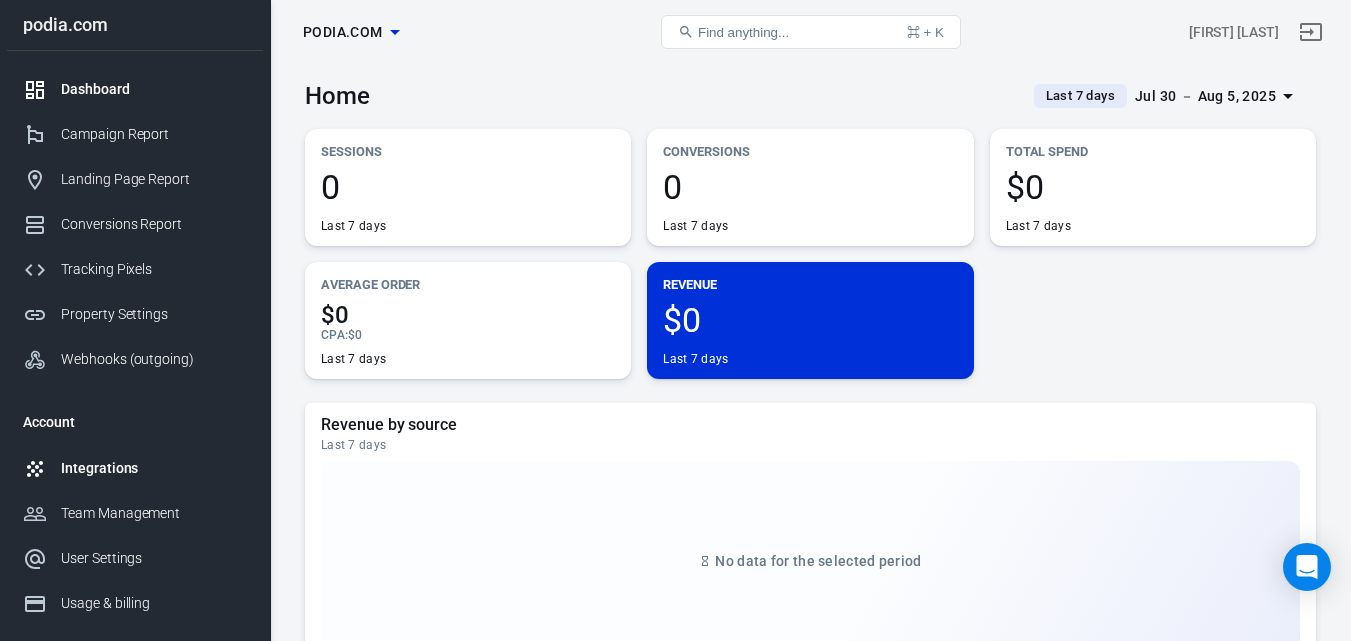 click on "Integrations" at bounding box center (154, 468) 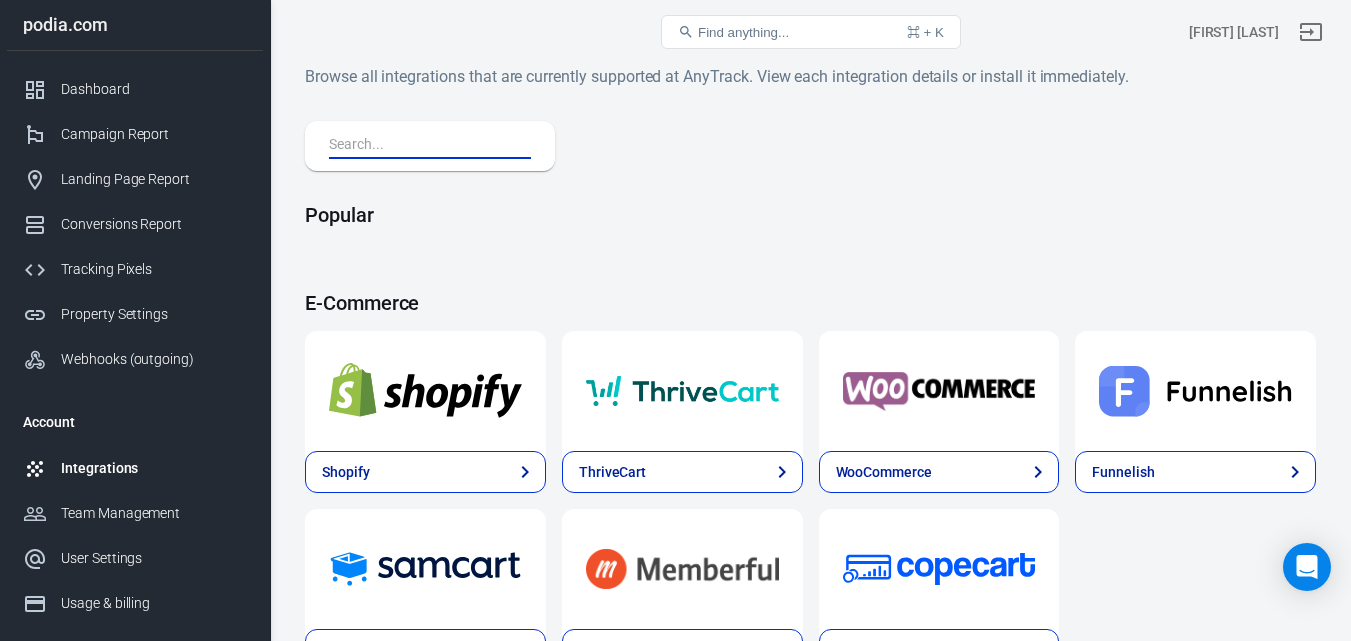 click at bounding box center [426, 146] 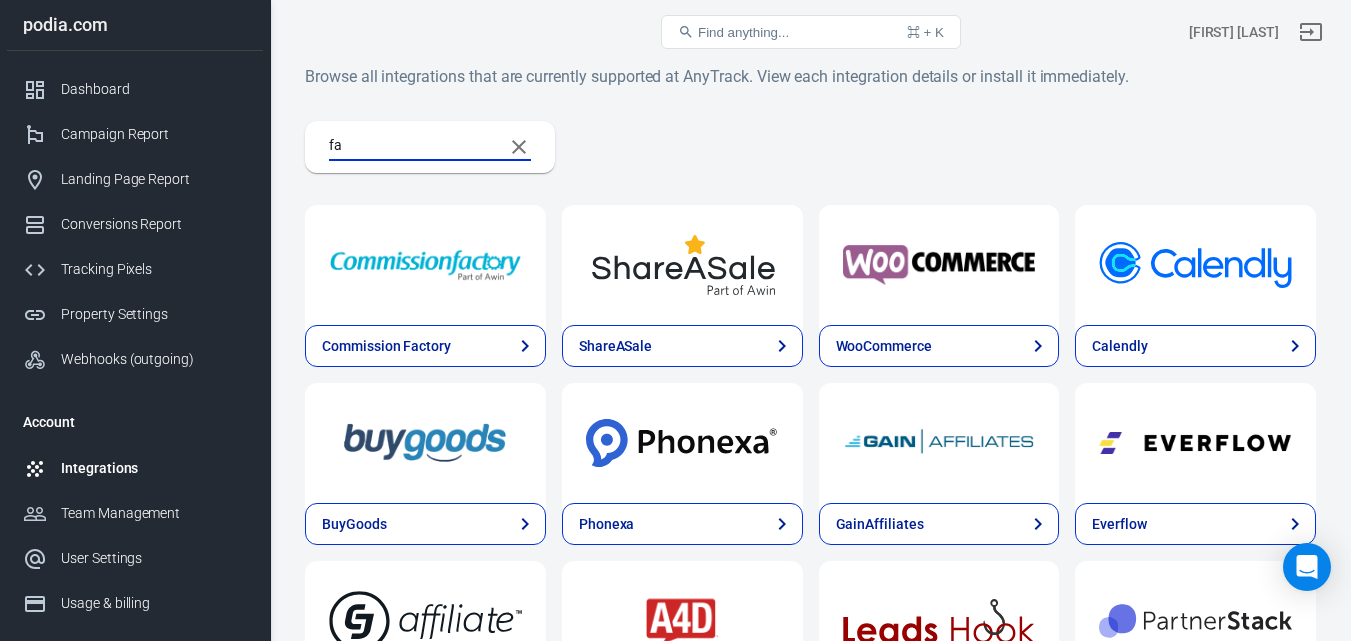 type on "f" 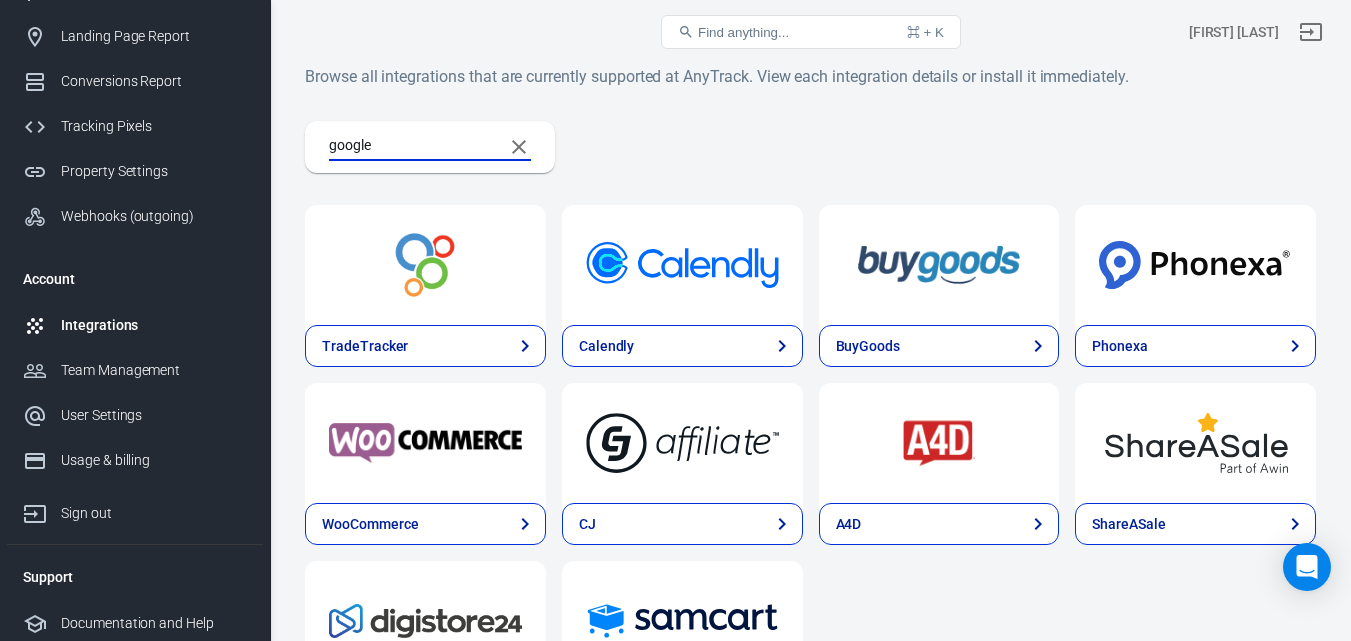 scroll, scrollTop: 148, scrollLeft: 0, axis: vertical 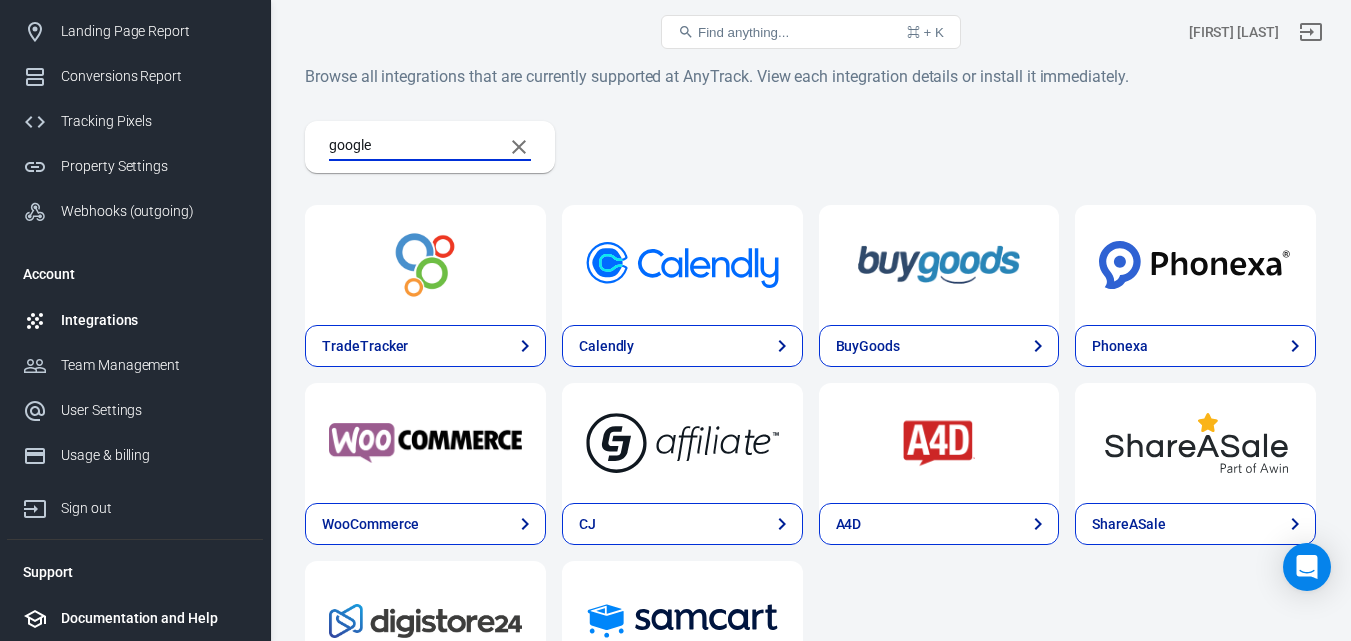 type on "google" 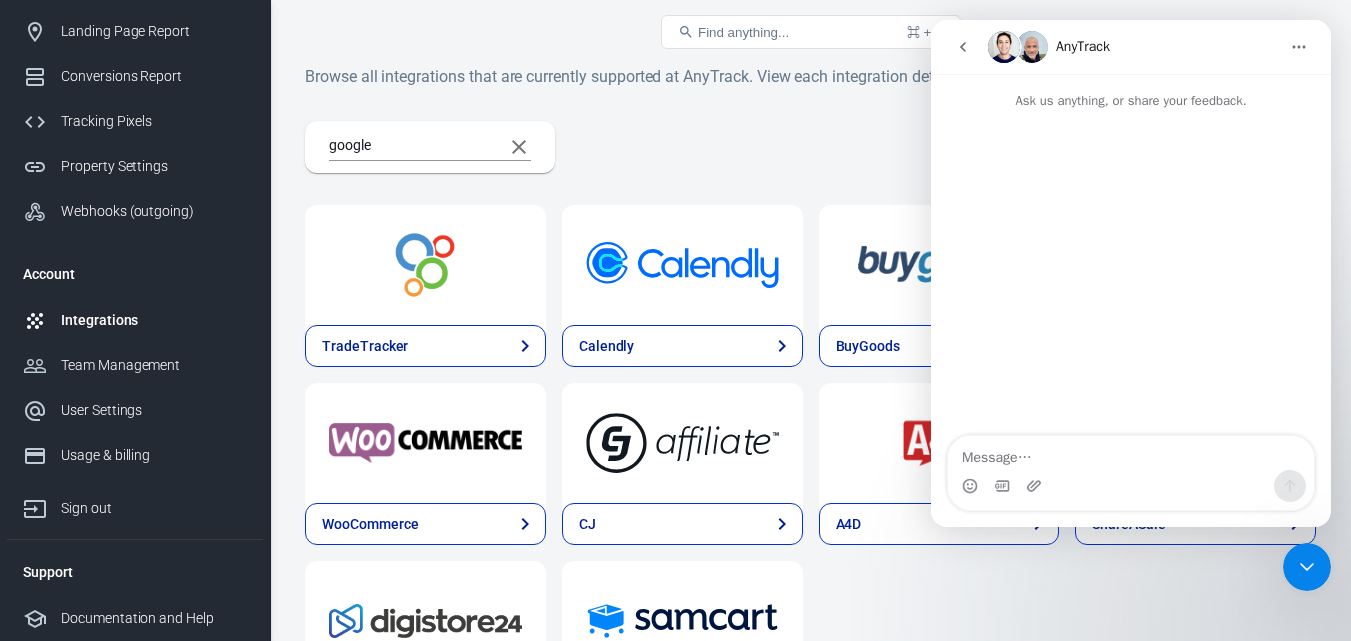 scroll, scrollTop: 0, scrollLeft: 0, axis: both 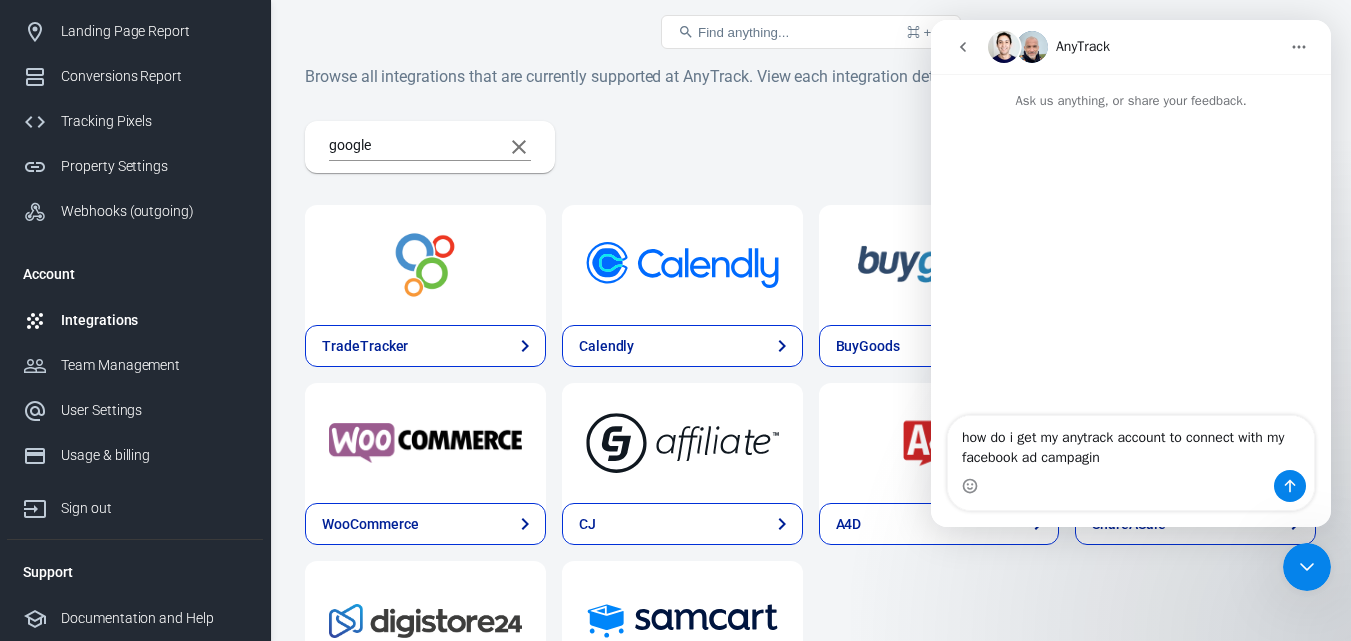 type on "how do i get my anytrack account to connect with my facebook ad campagins" 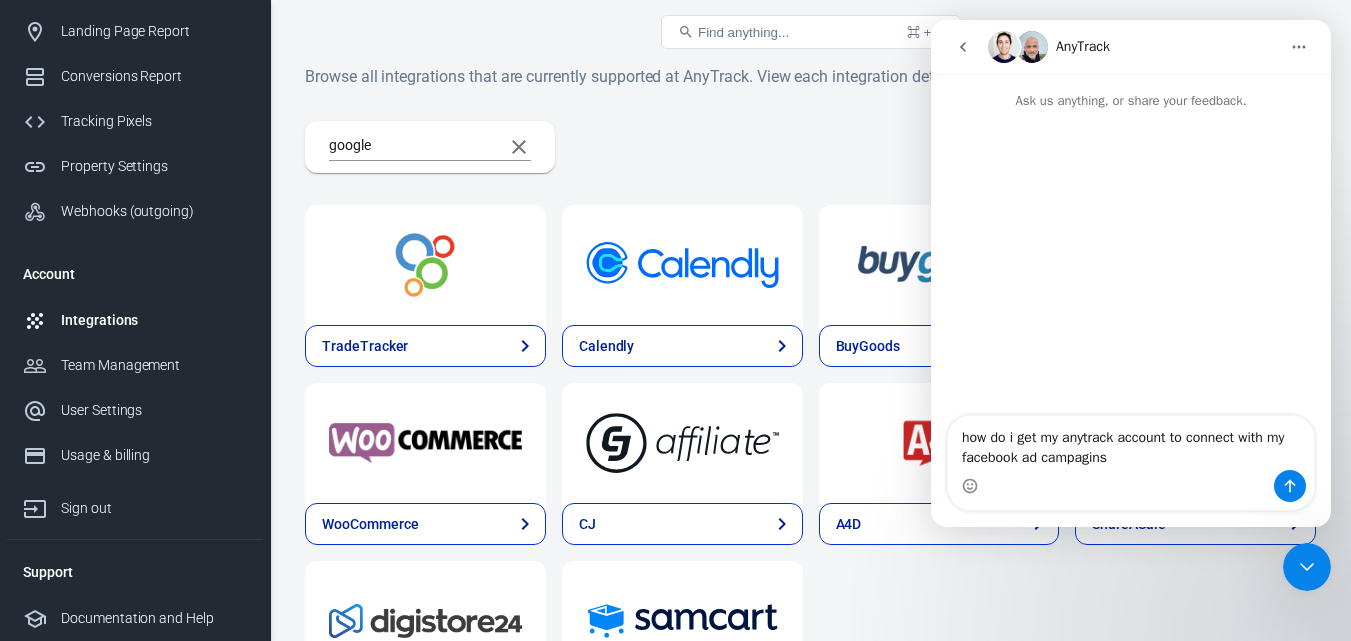 type 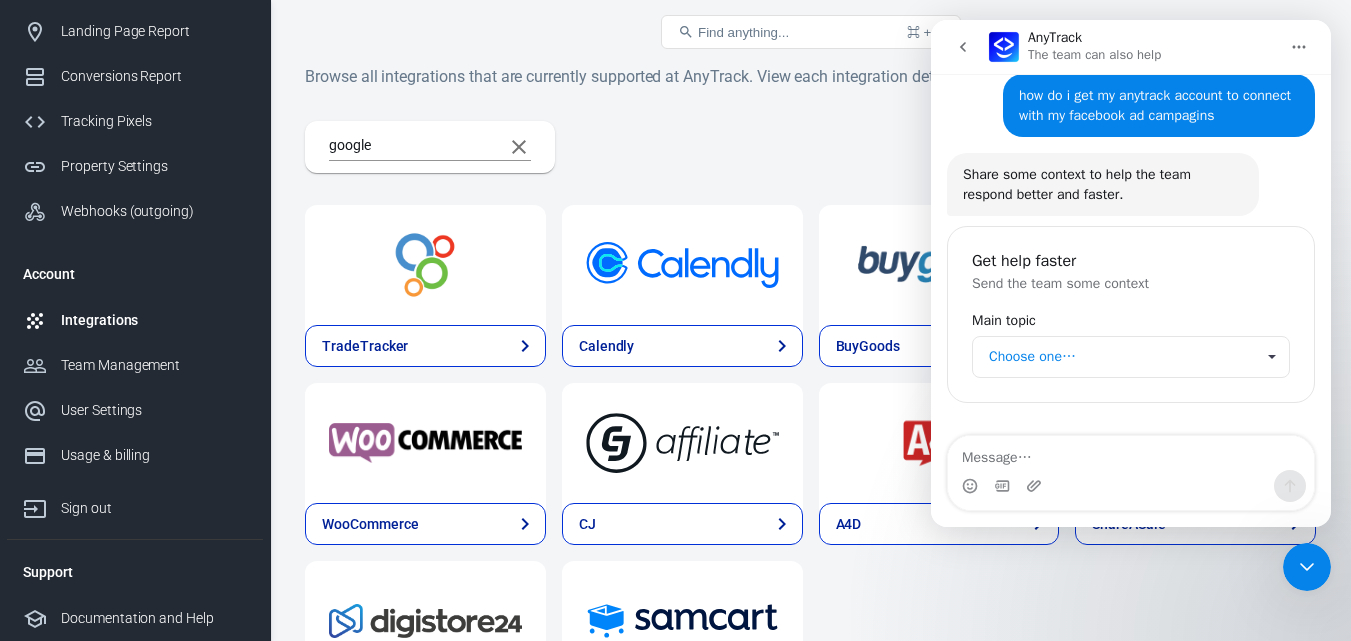 scroll, scrollTop: 62, scrollLeft: 0, axis: vertical 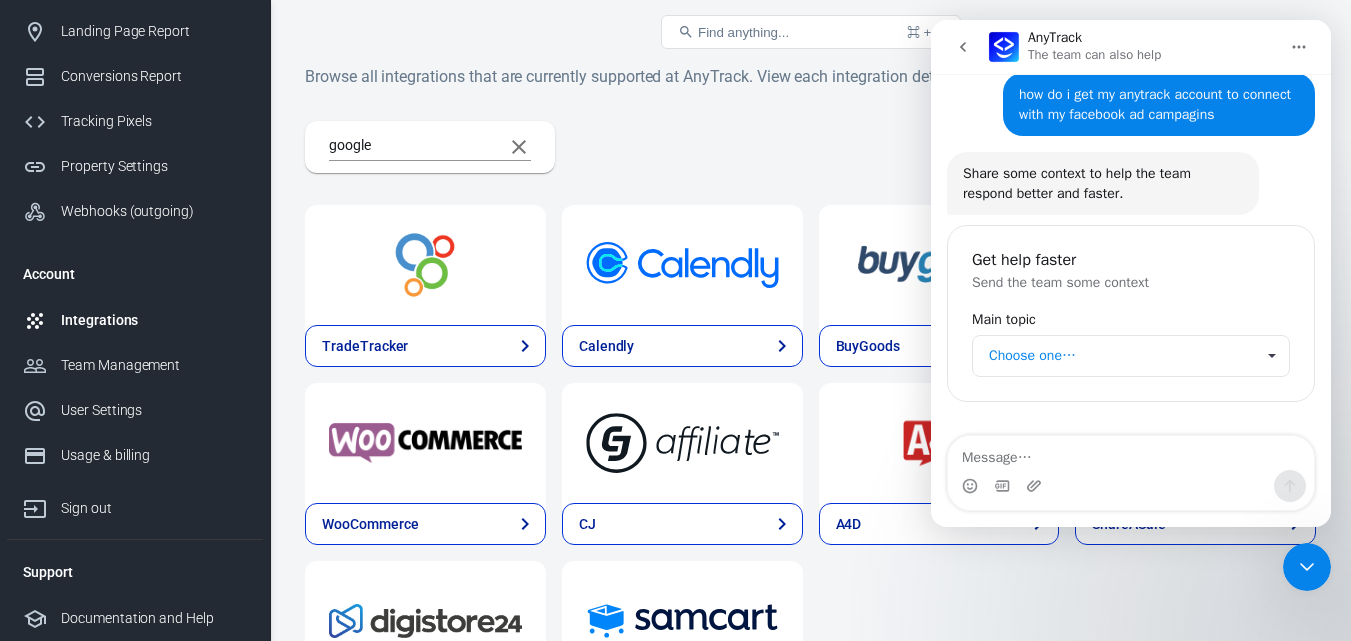 click on "Choose one…" at bounding box center (1121, 356) 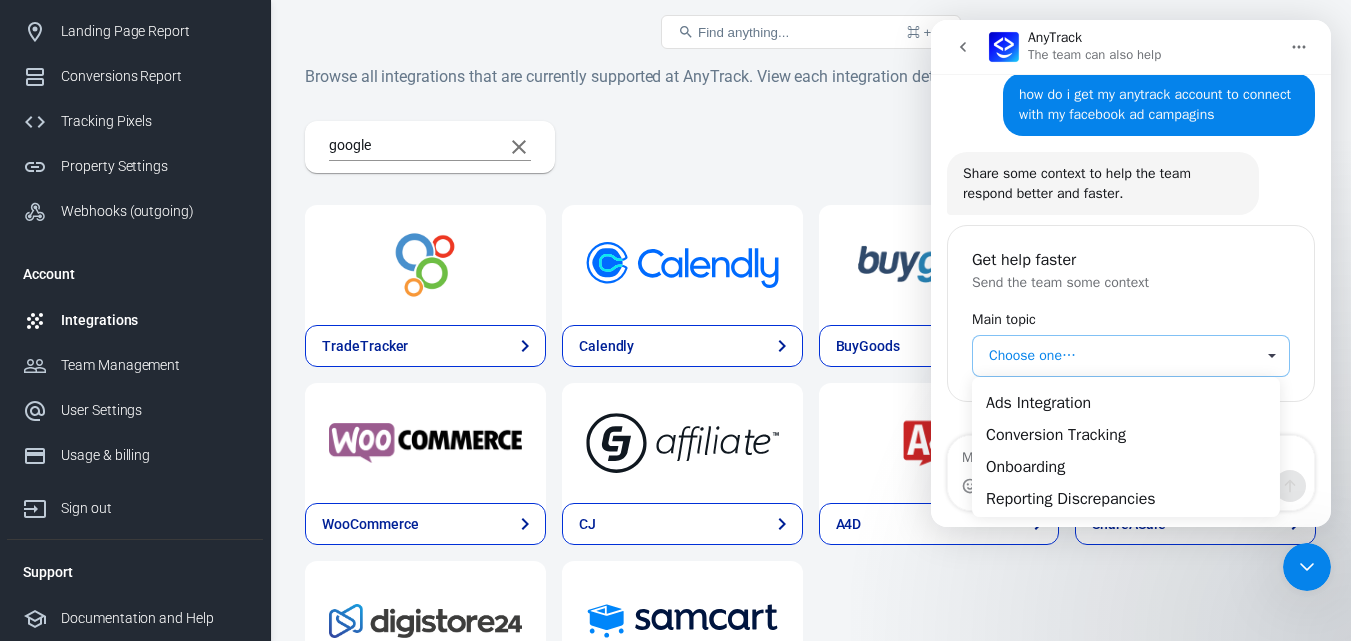 scroll, scrollTop: 0, scrollLeft: 0, axis: both 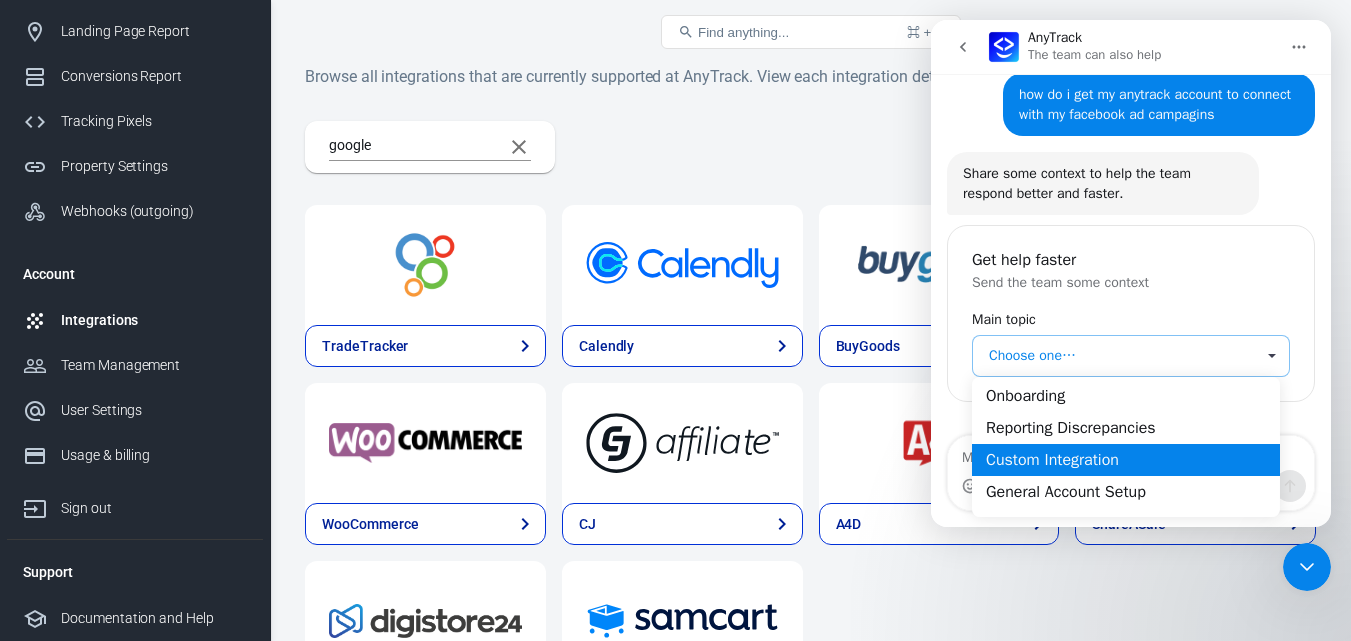 click on "Custom Integration" at bounding box center [1126, 460] 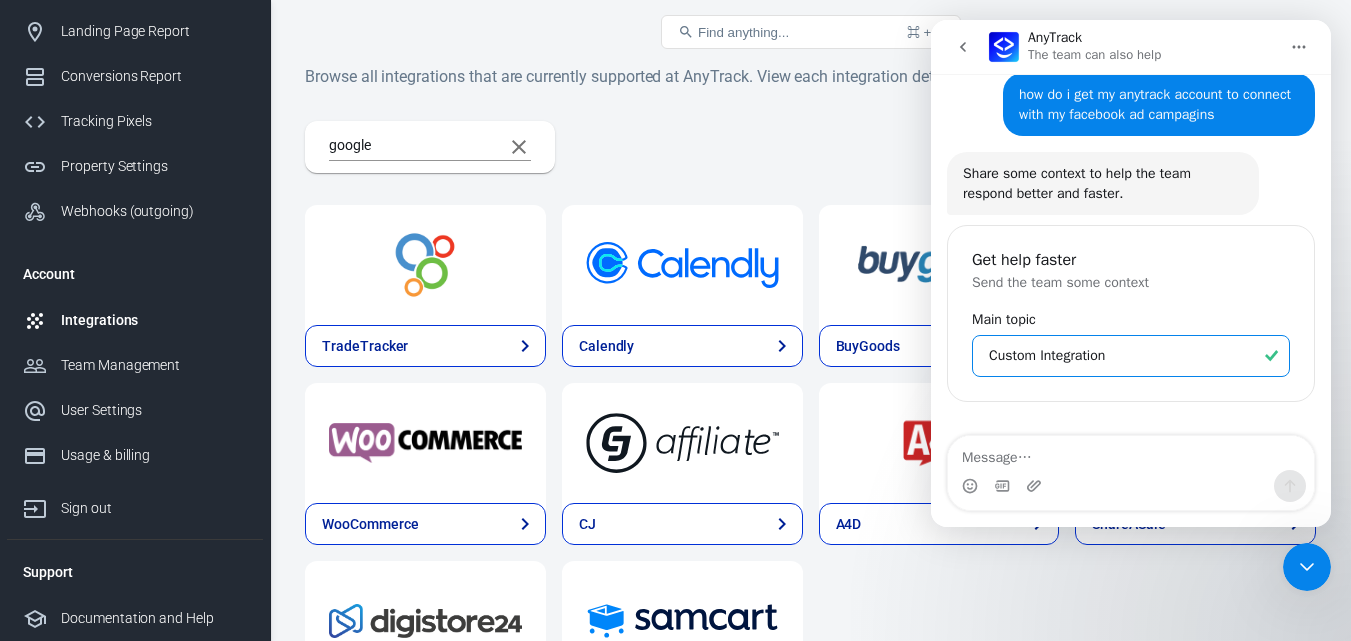 click at bounding box center (1271, 356) 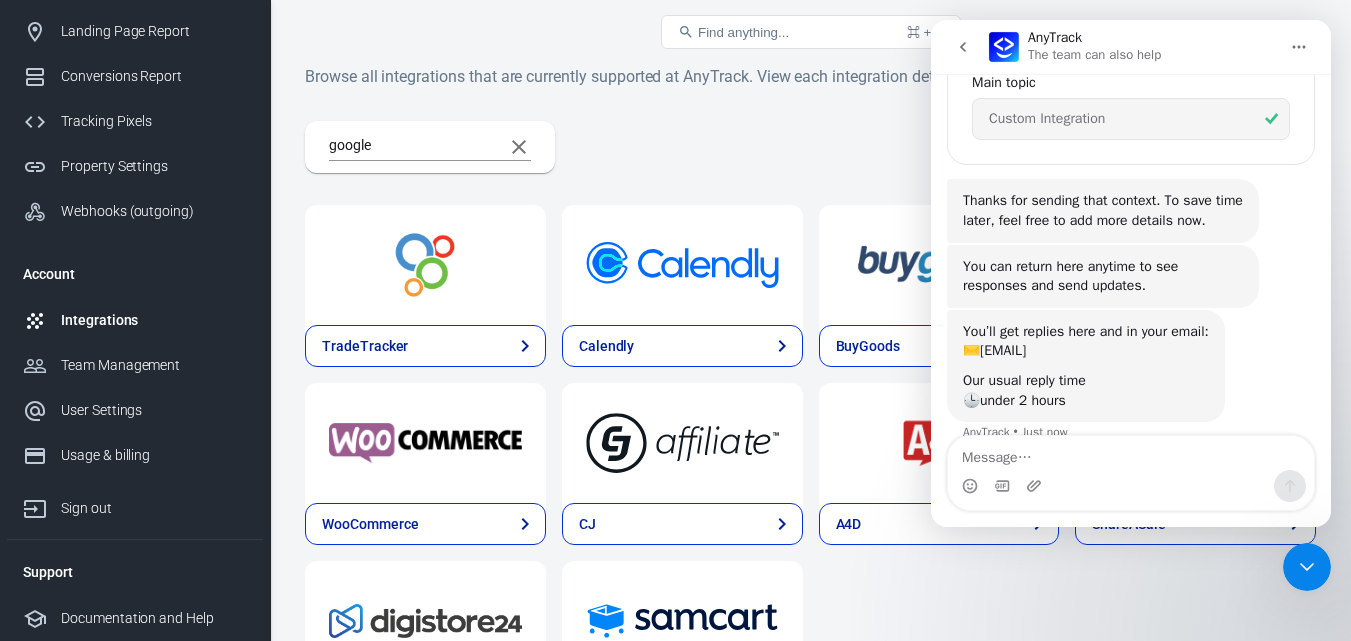 scroll, scrollTop: 327, scrollLeft: 0, axis: vertical 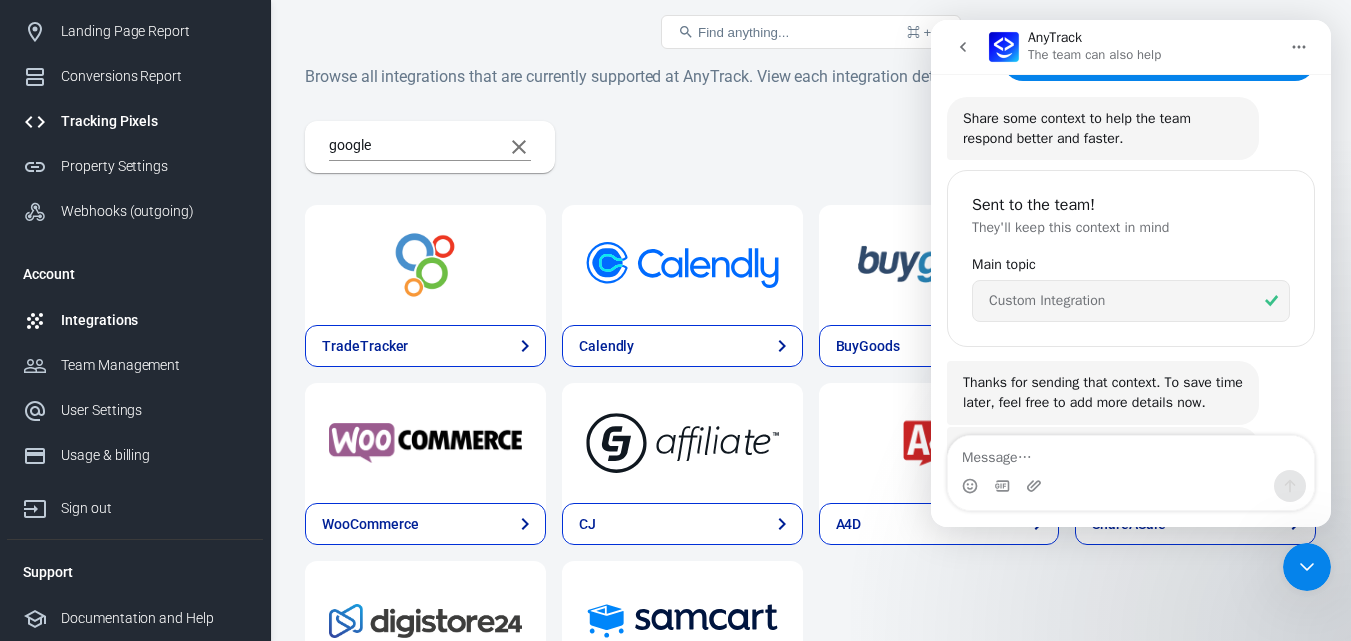 click on "Tracking Pixels" at bounding box center (154, 121) 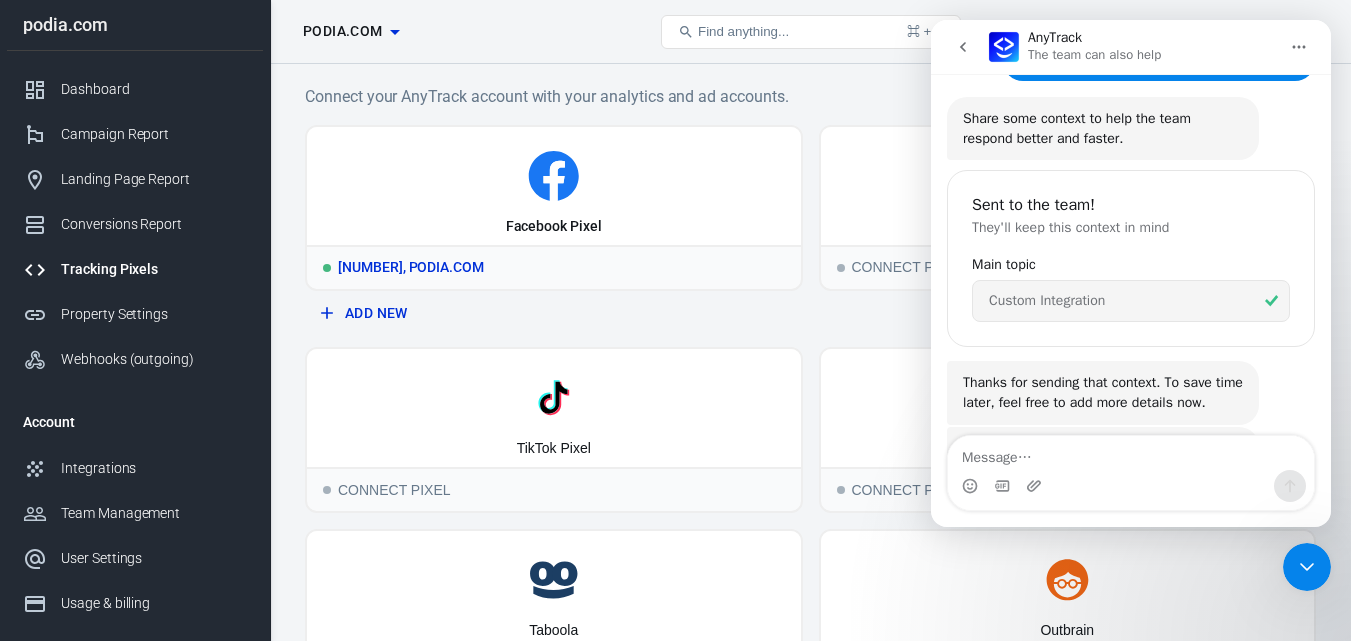 click 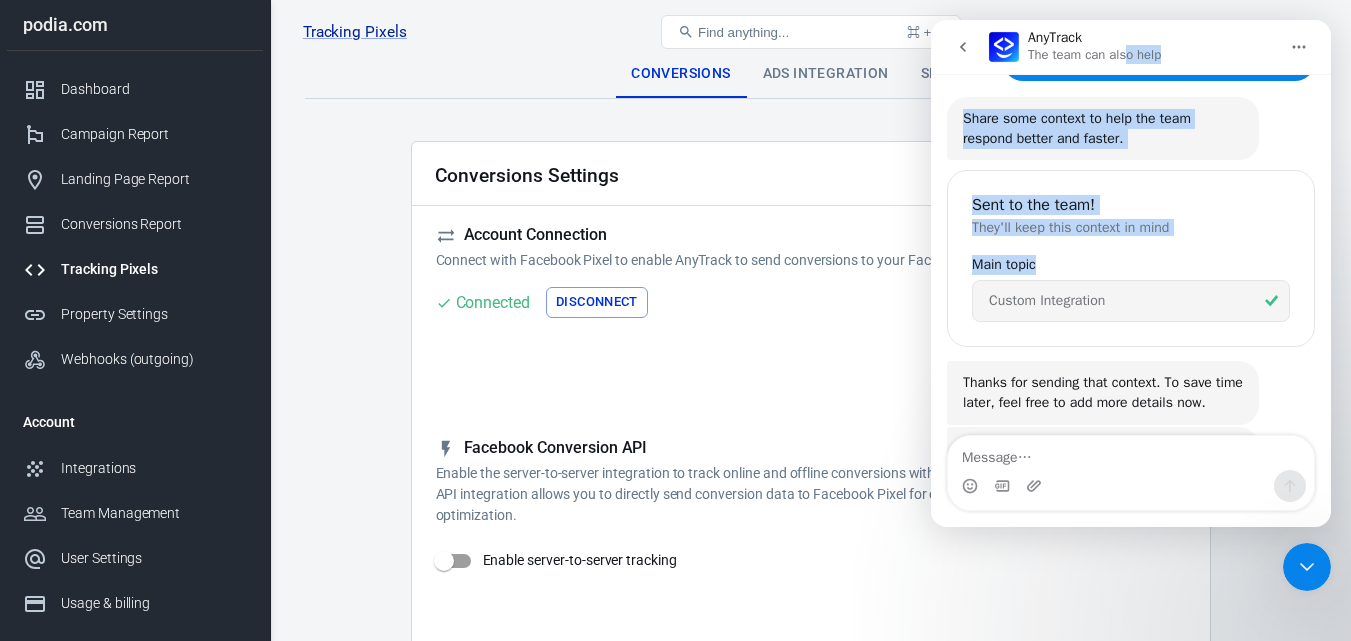 drag, startPoint x: 1125, startPoint y: 37, endPoint x: 1210, endPoint y: 116, distance: 116.0431 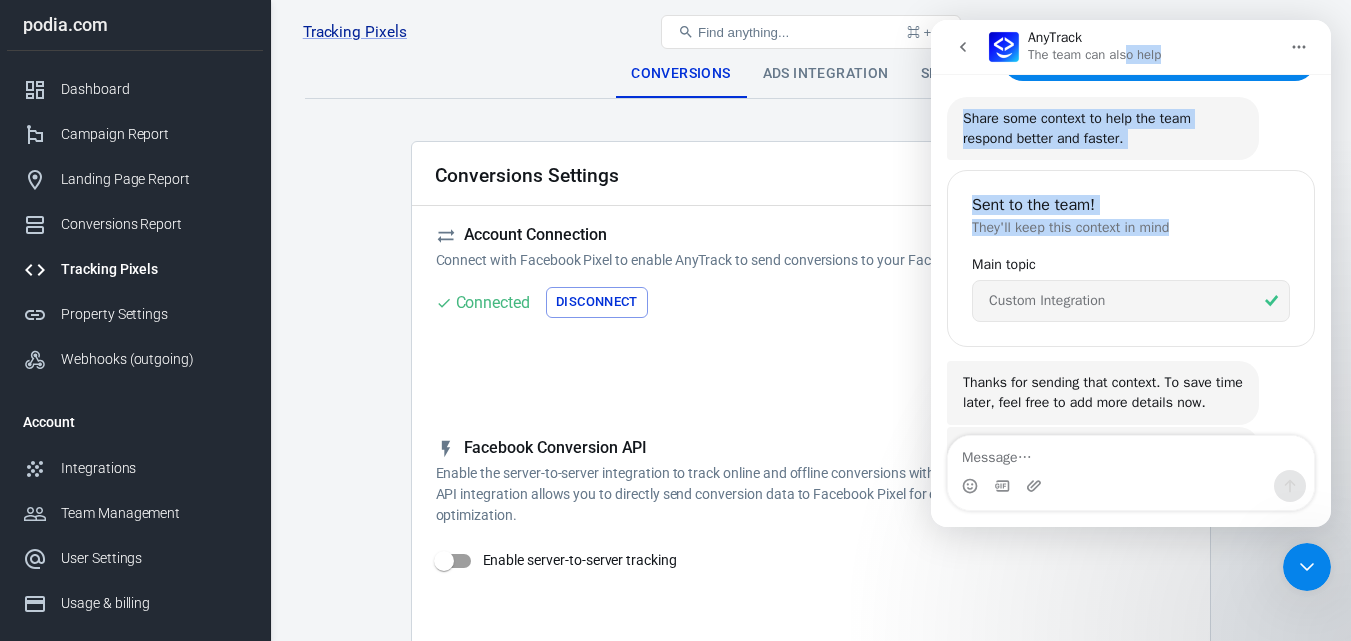 click 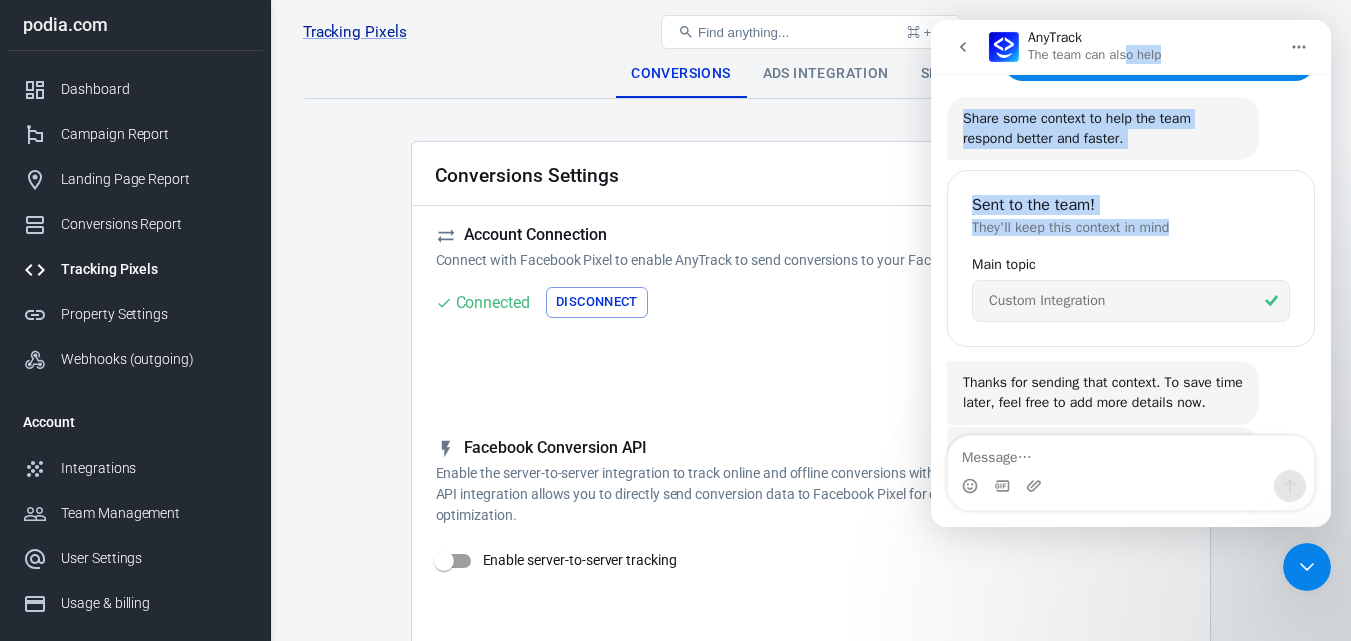 scroll, scrollTop: 0, scrollLeft: 0, axis: both 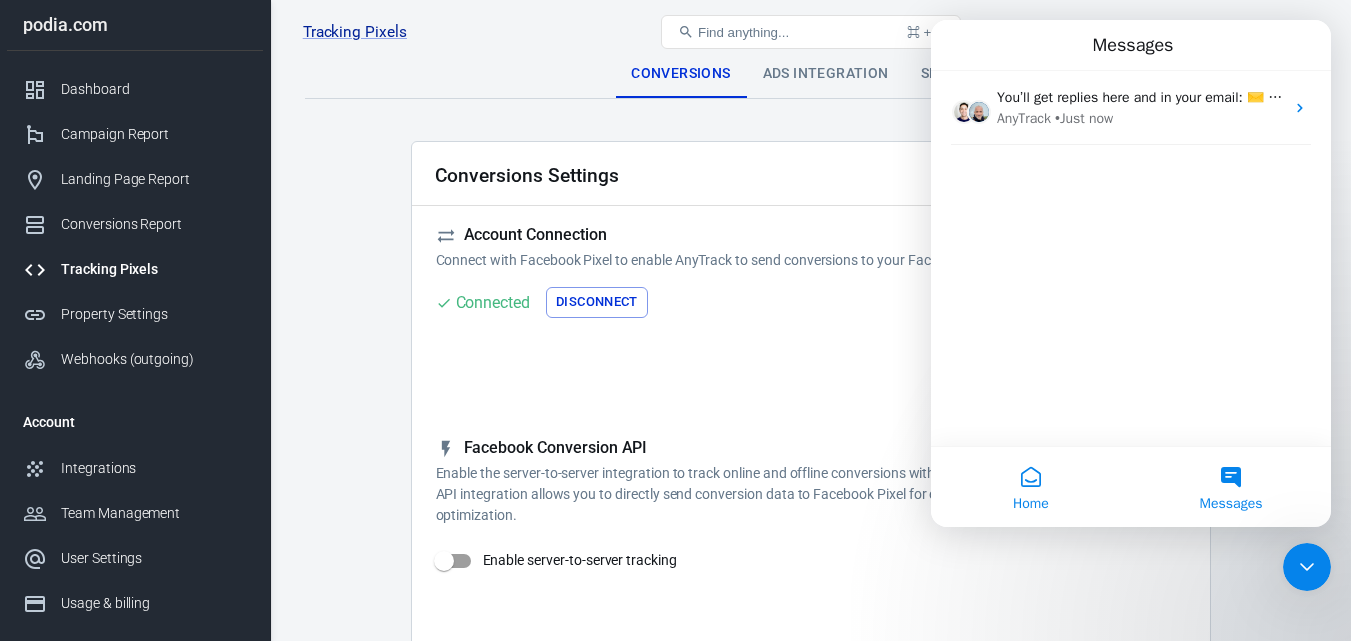 click on "Home" at bounding box center [1031, 504] 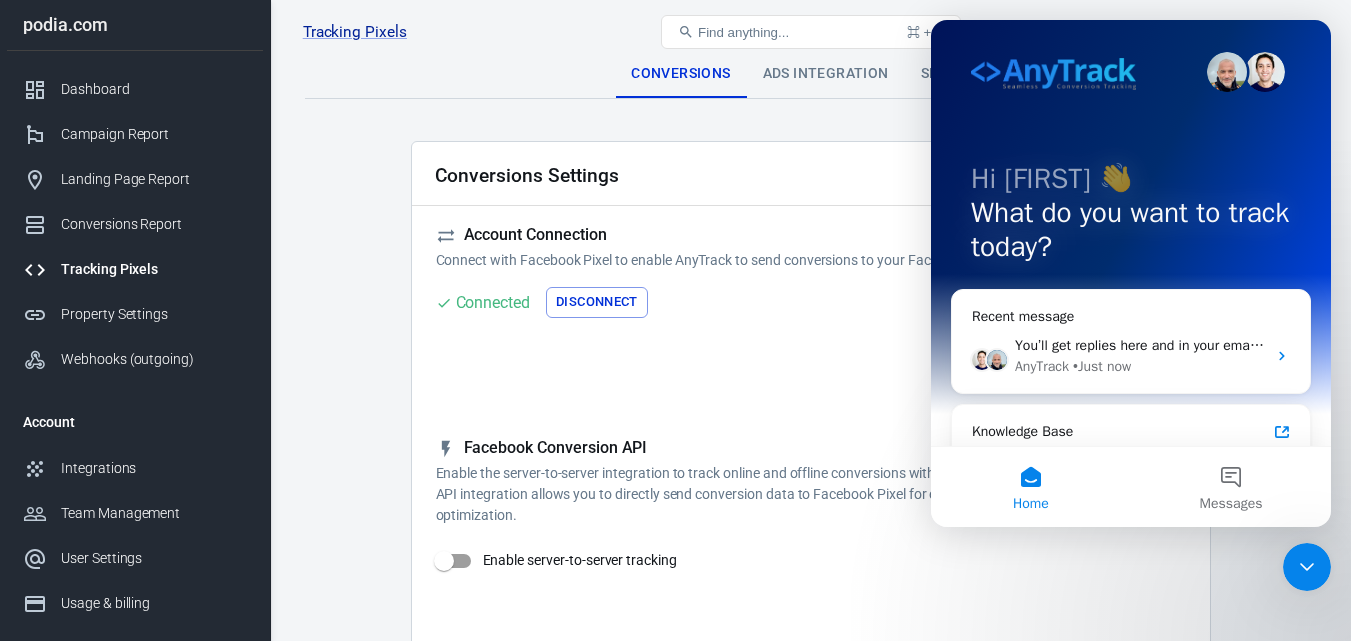 click at bounding box center (1131, 72) 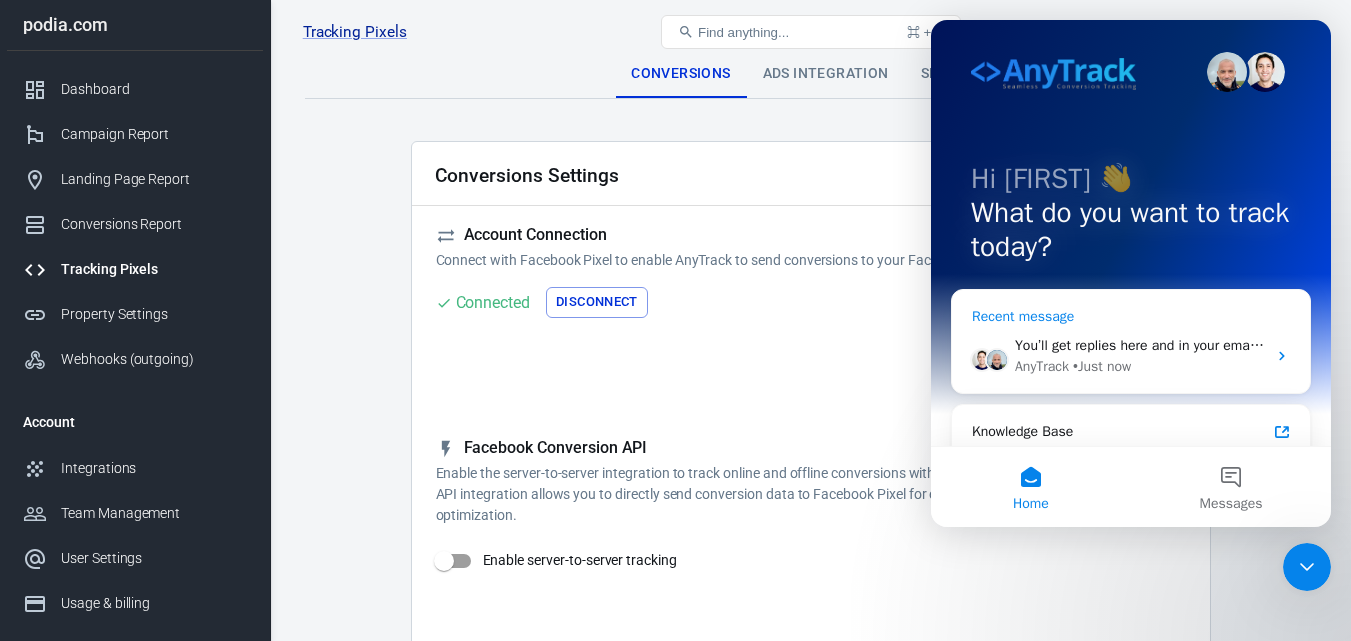 drag, startPoint x: 1205, startPoint y: 168, endPoint x: 1220, endPoint y: 355, distance: 187.60065 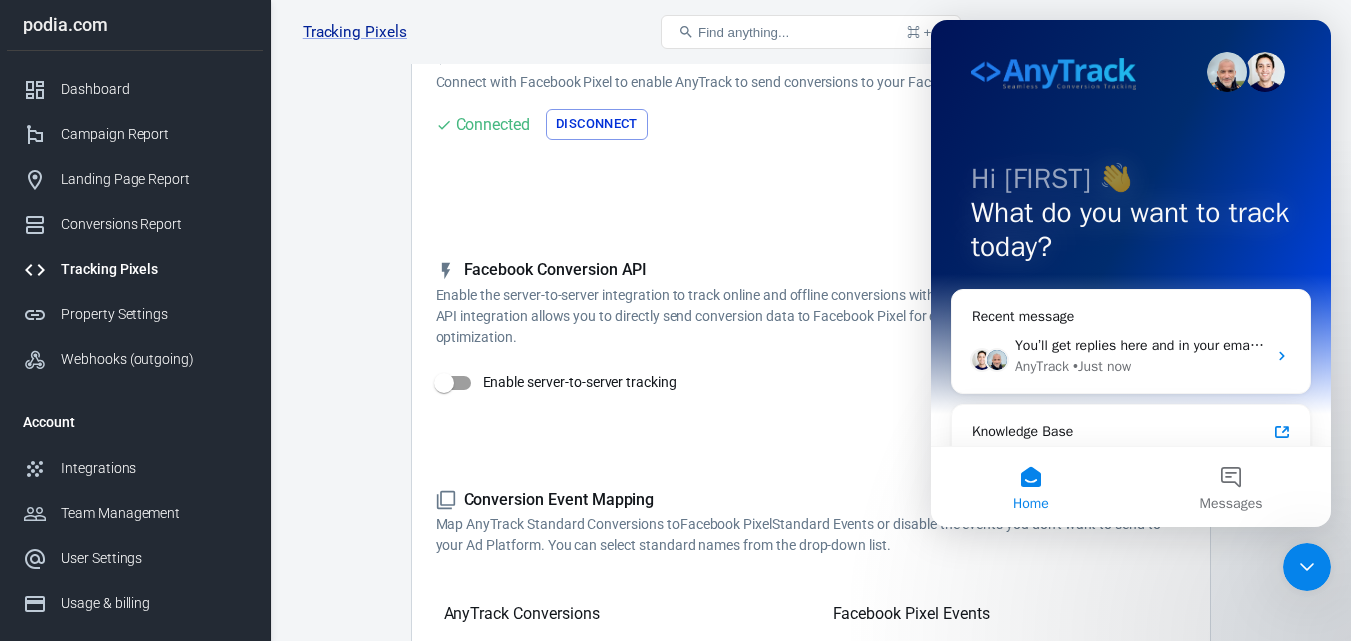 scroll, scrollTop: 181, scrollLeft: 0, axis: vertical 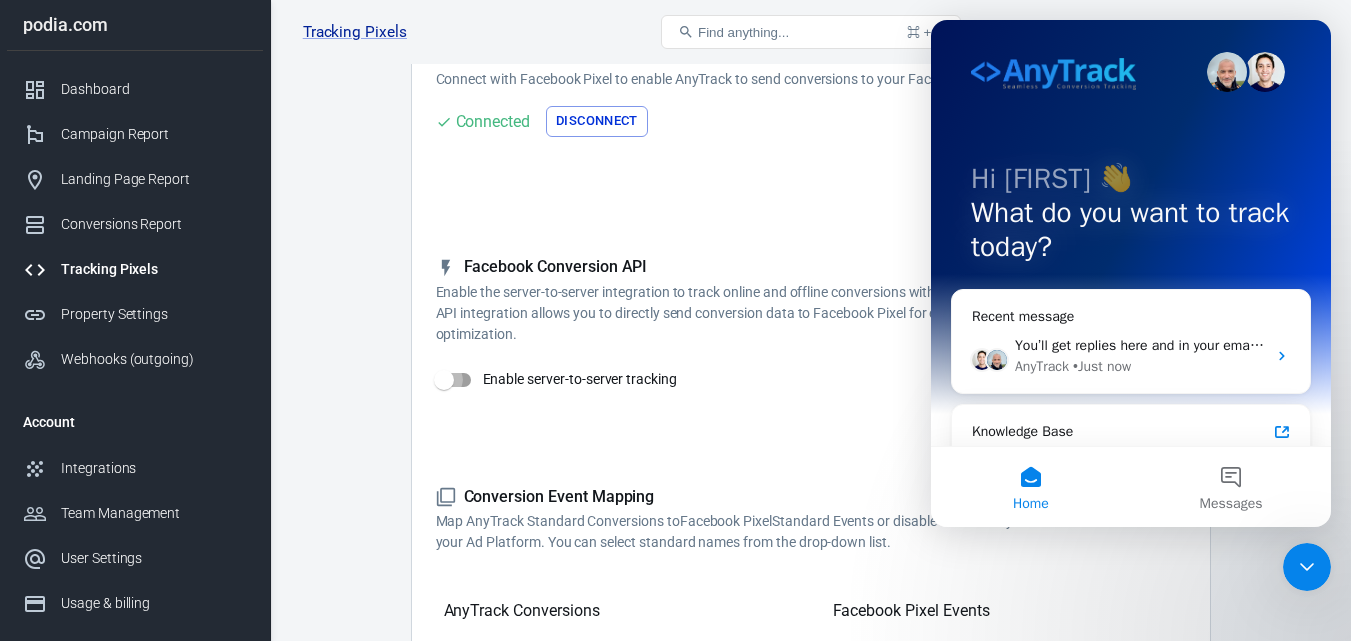 click on "Enable server-to-server tracking" at bounding box center [444, 380] 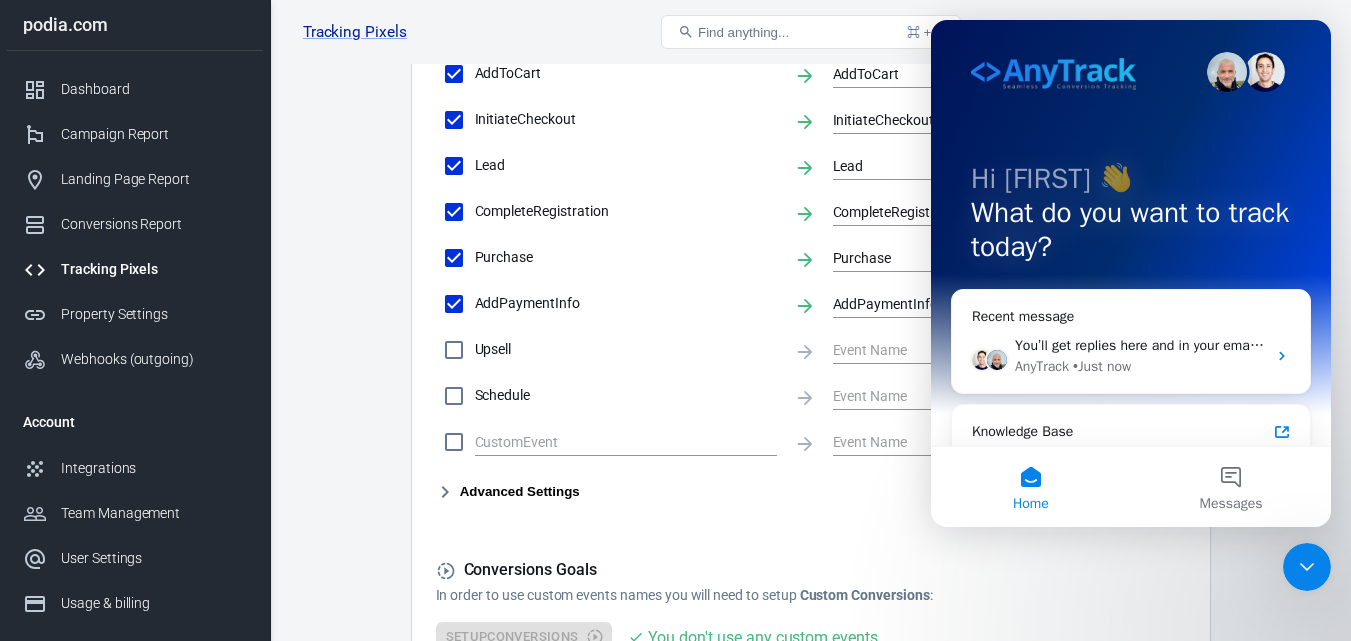 scroll, scrollTop: 984, scrollLeft: 0, axis: vertical 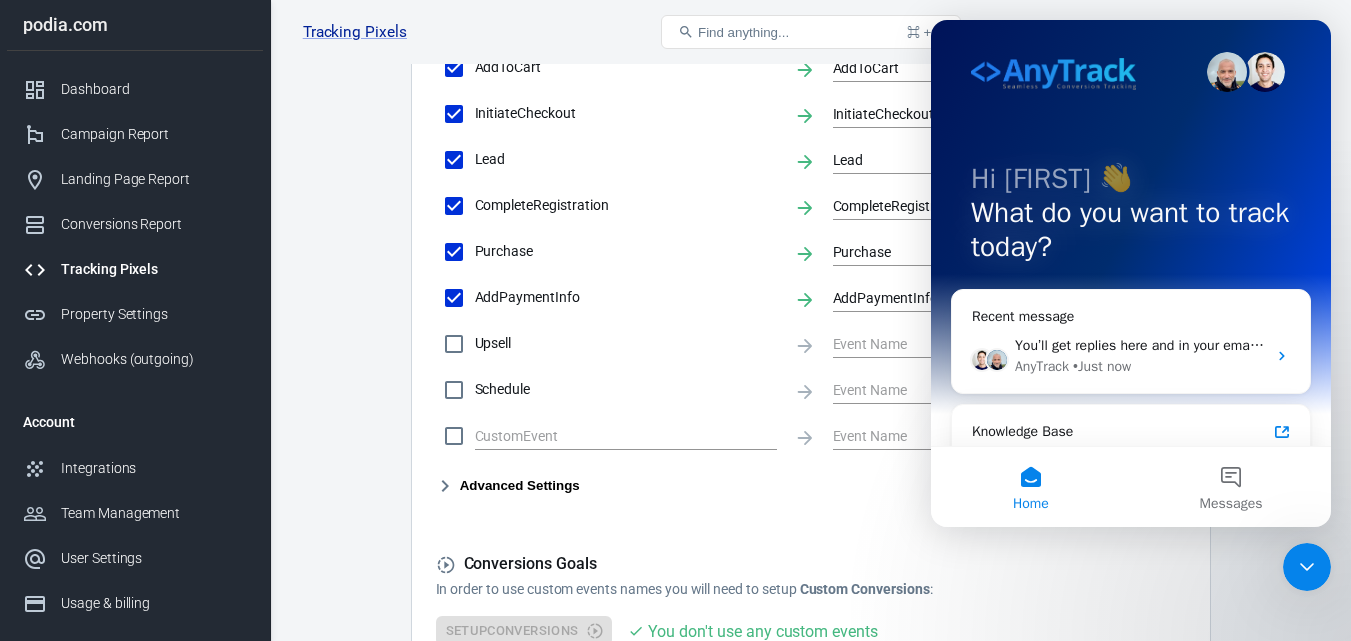 click at bounding box center (454, 436) 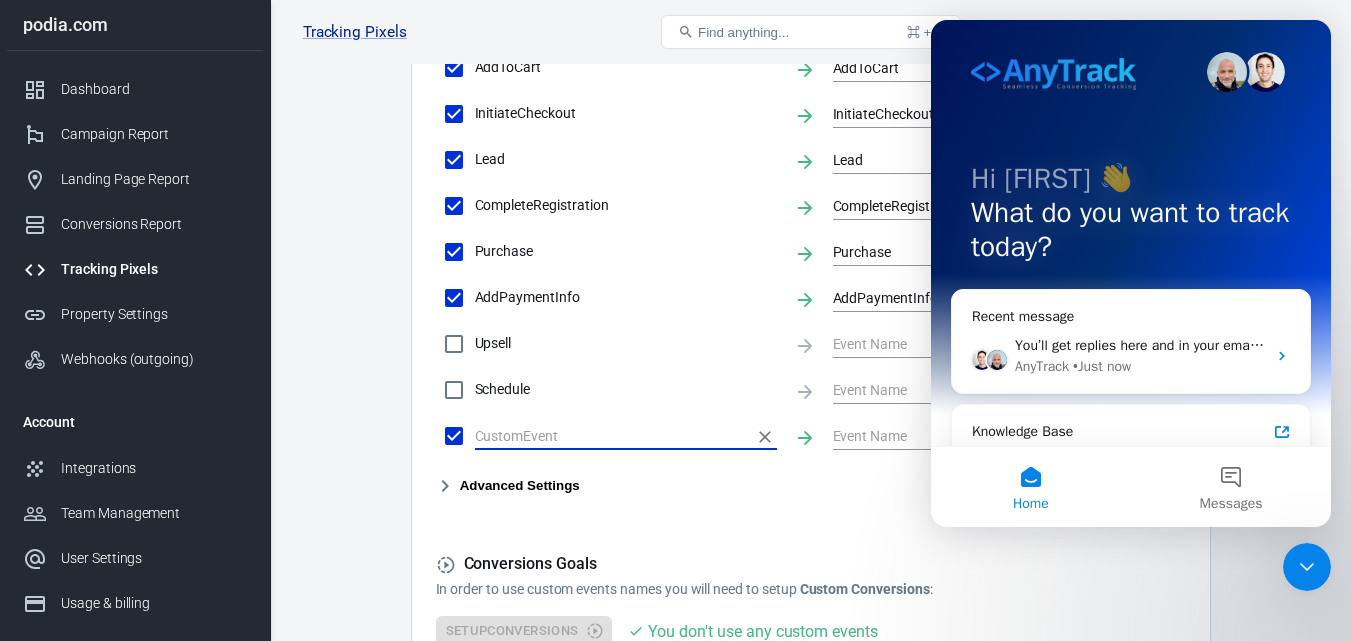 click at bounding box center [611, 435] 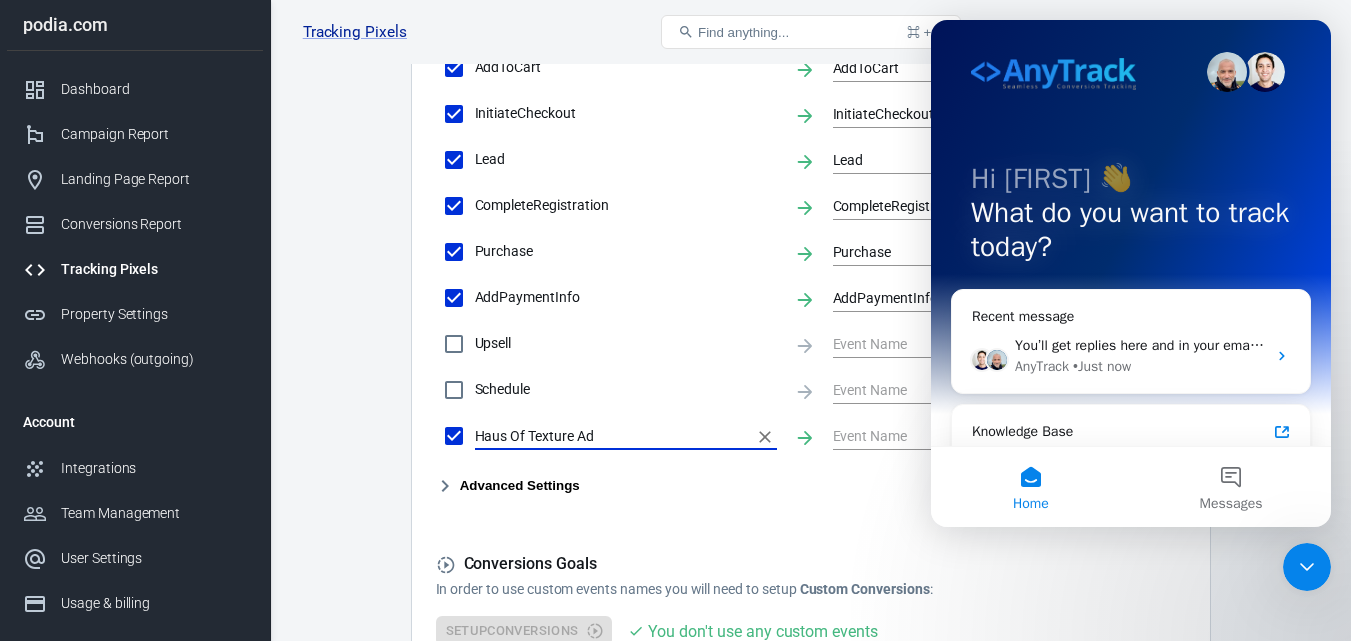 type on "Haus Of Texture Ad" 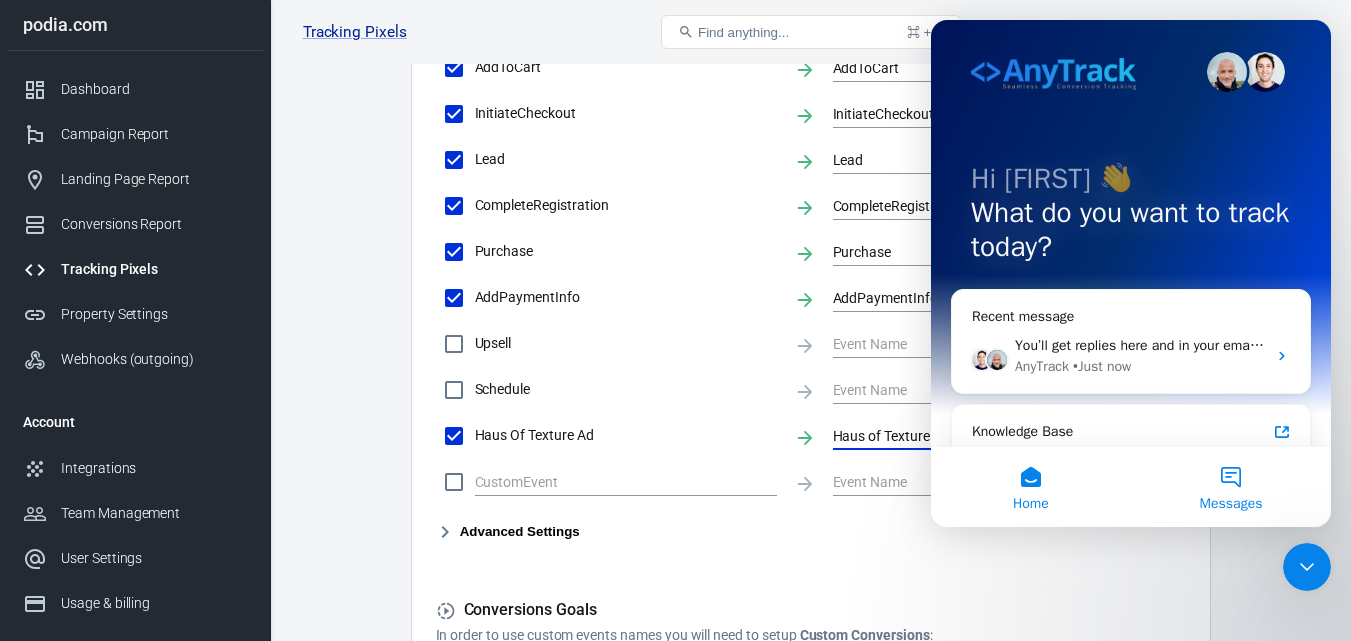 type on "Haus of Texture Ad" 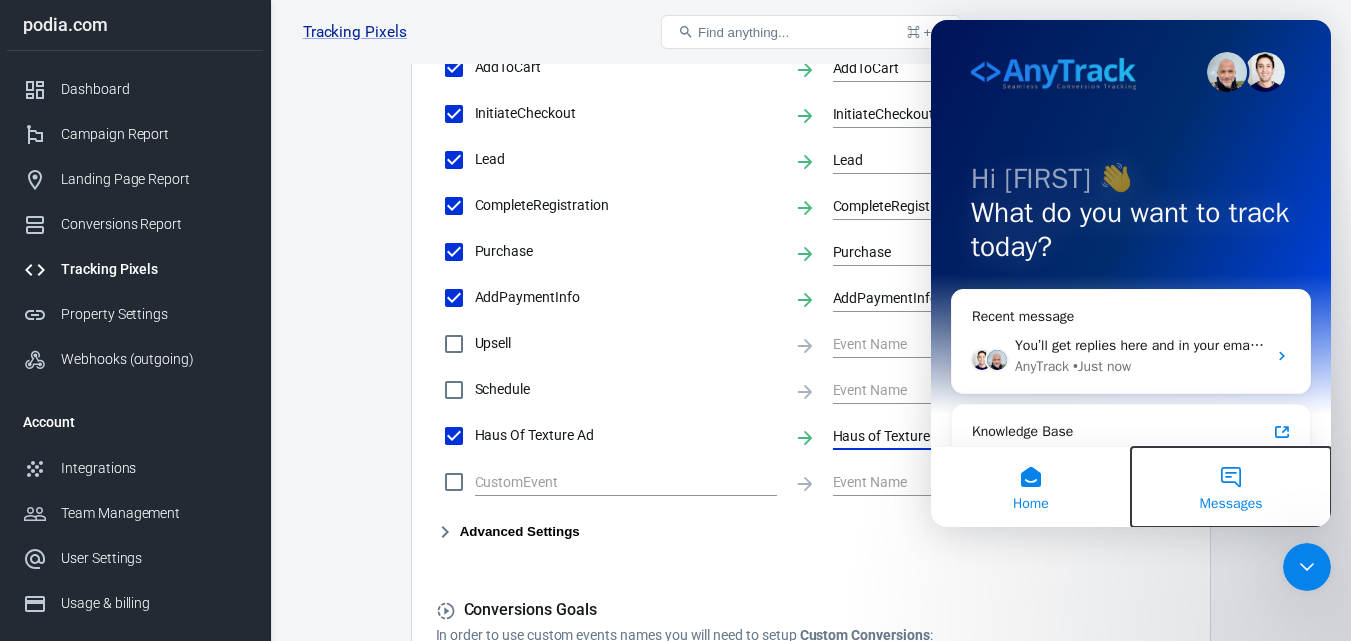 click on "Messages" at bounding box center [1231, 487] 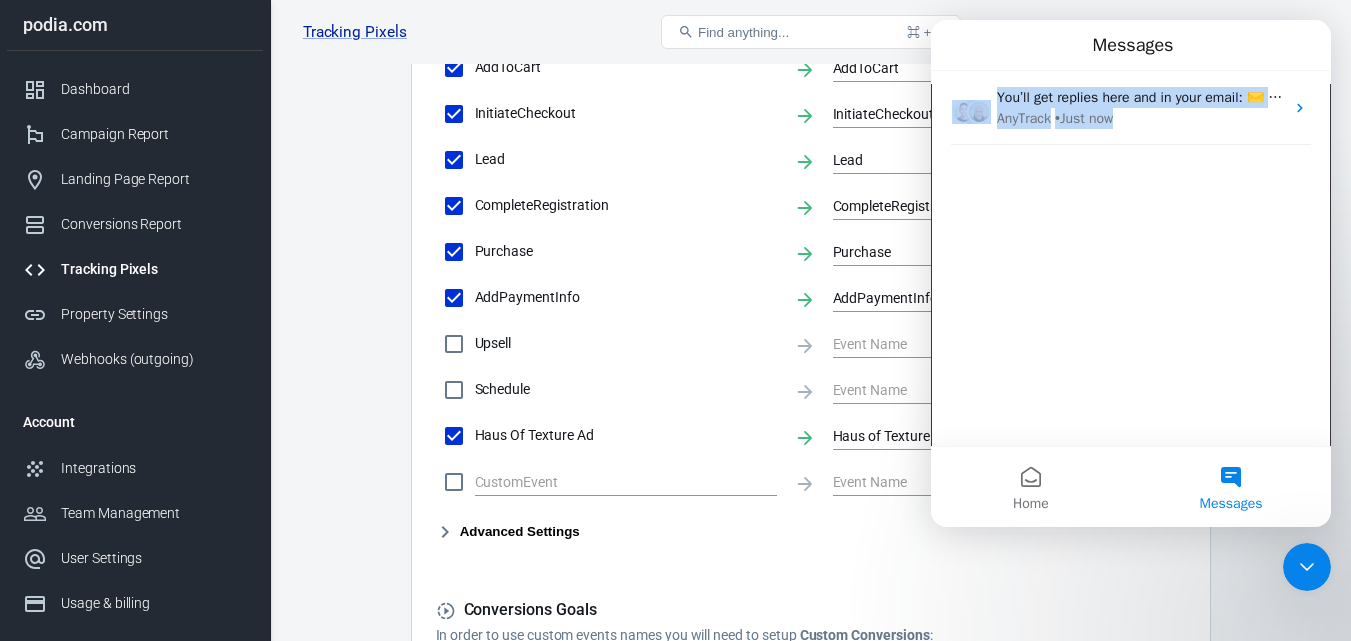 drag, startPoint x: 1203, startPoint y: 46, endPoint x: 1195, endPoint y: 222, distance: 176.18172 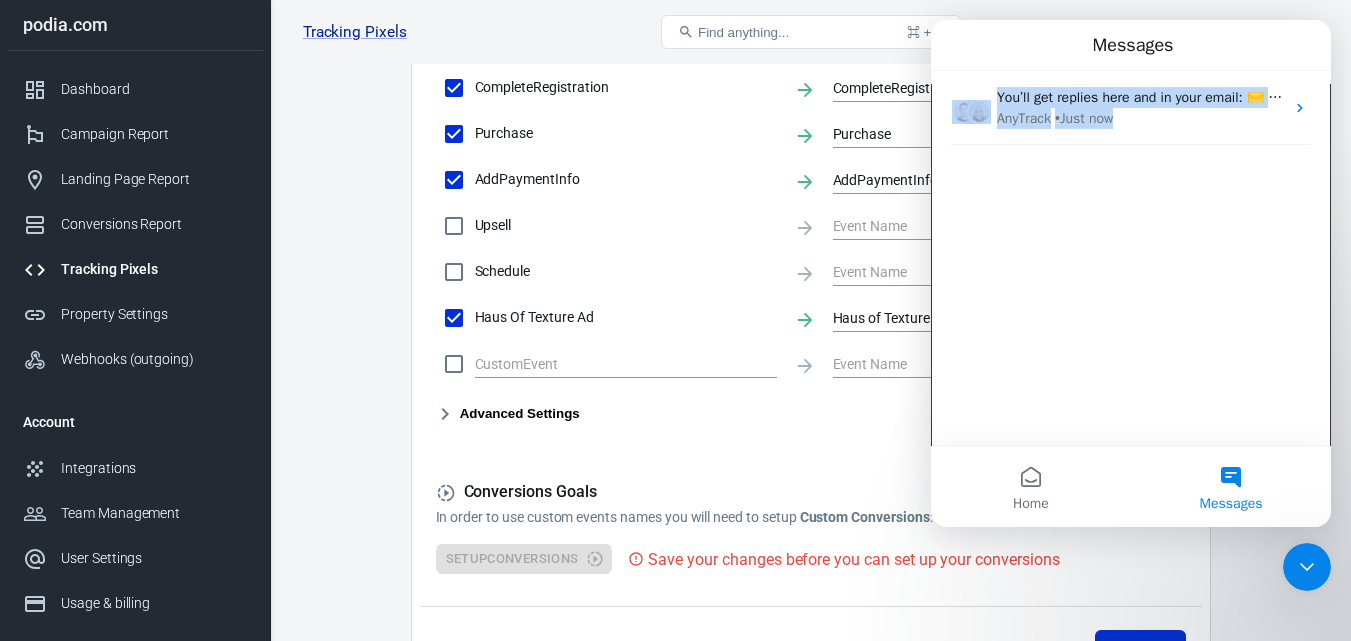 scroll, scrollTop: 1068, scrollLeft: 0, axis: vertical 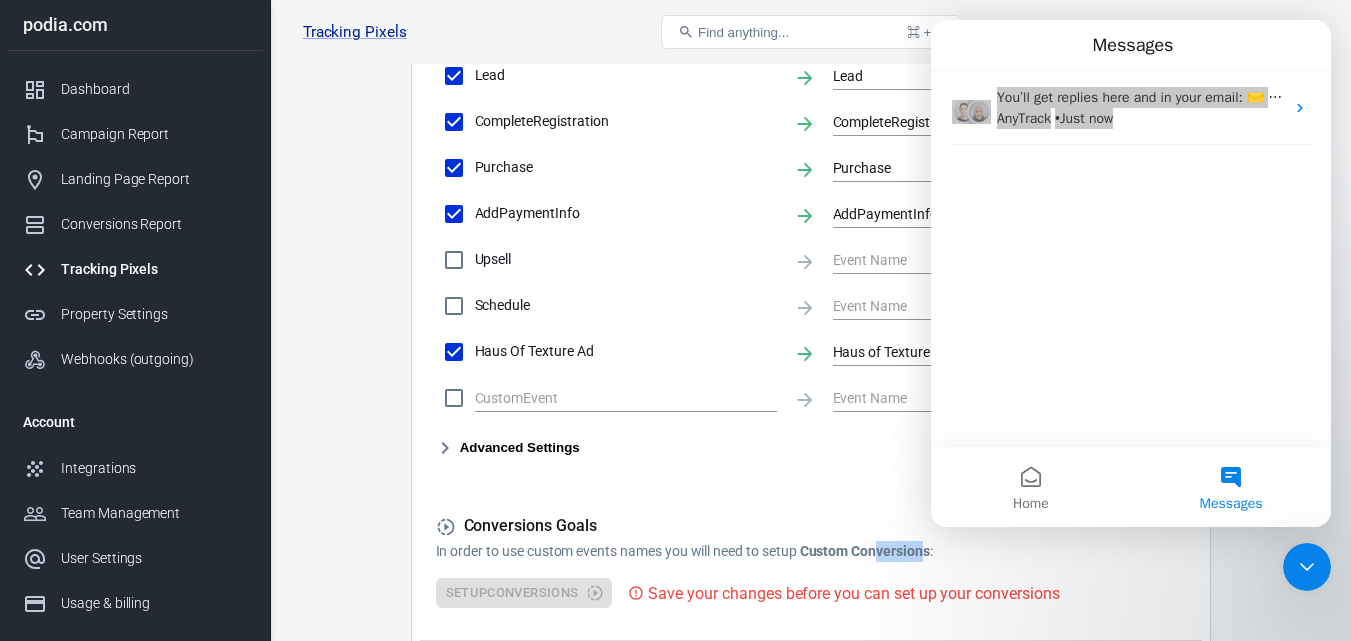 drag, startPoint x: 928, startPoint y: 550, endPoint x: 873, endPoint y: 553, distance: 55.081757 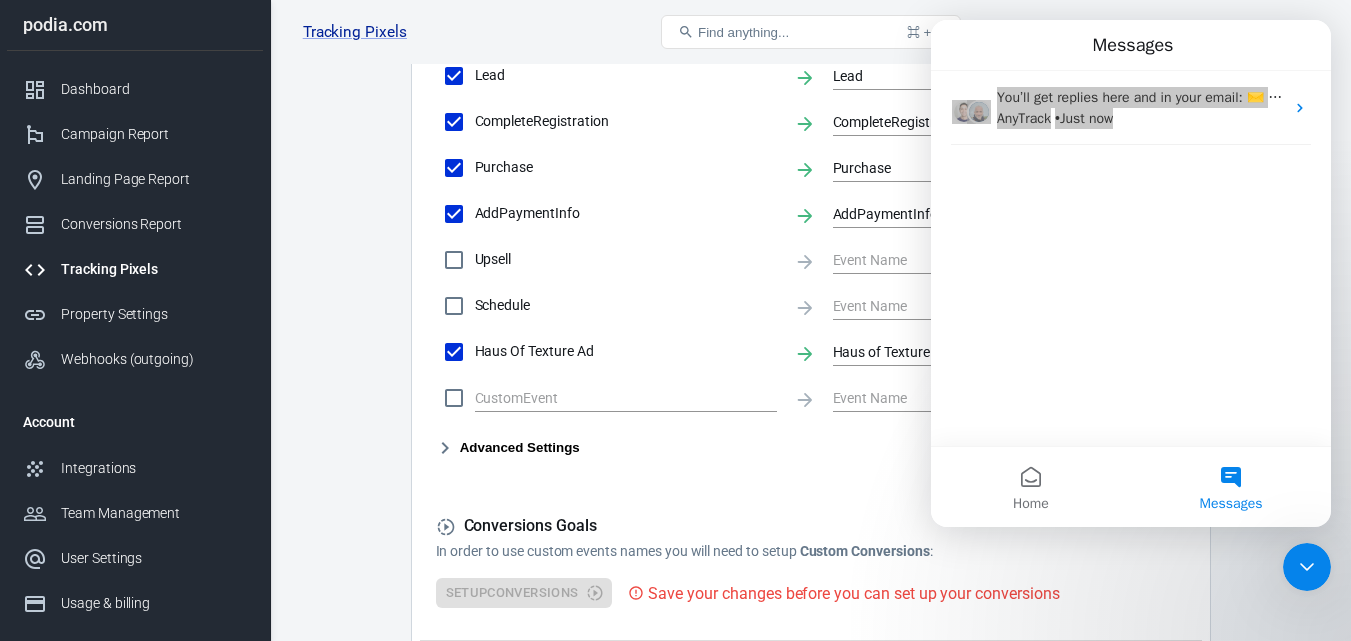 click on "In order to use custom events names you will need to setup   Custom Conversions :" at bounding box center (811, 551) 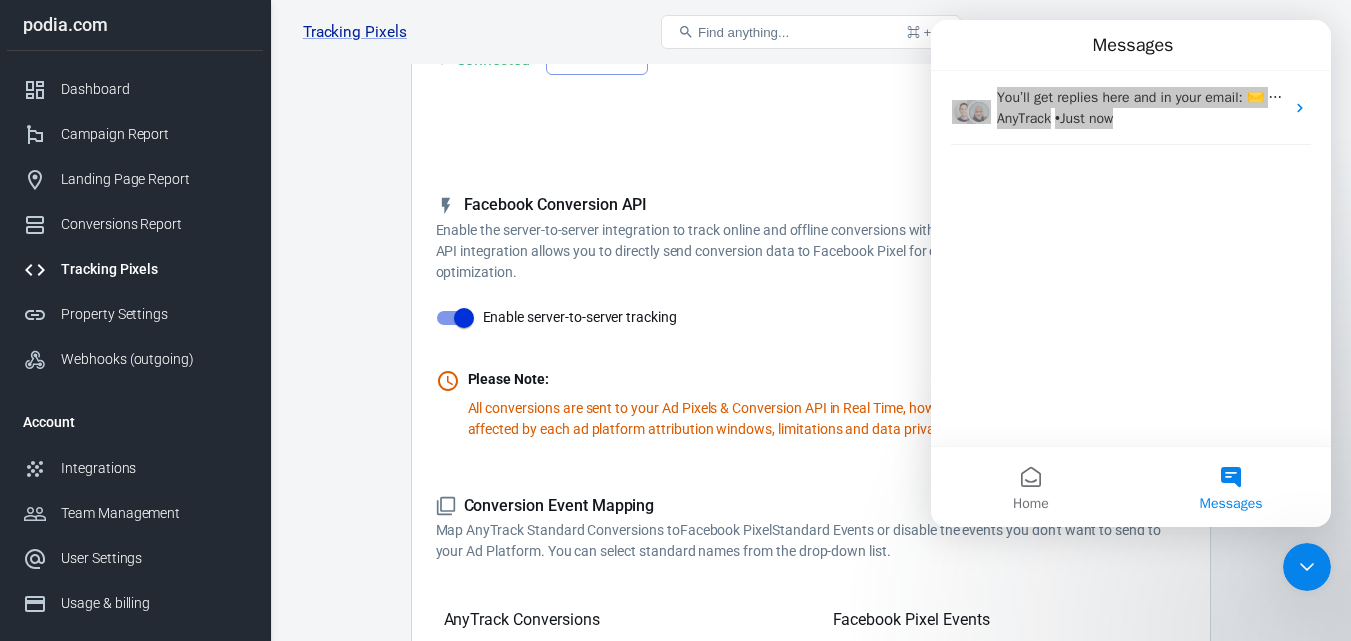 scroll, scrollTop: 271, scrollLeft: 0, axis: vertical 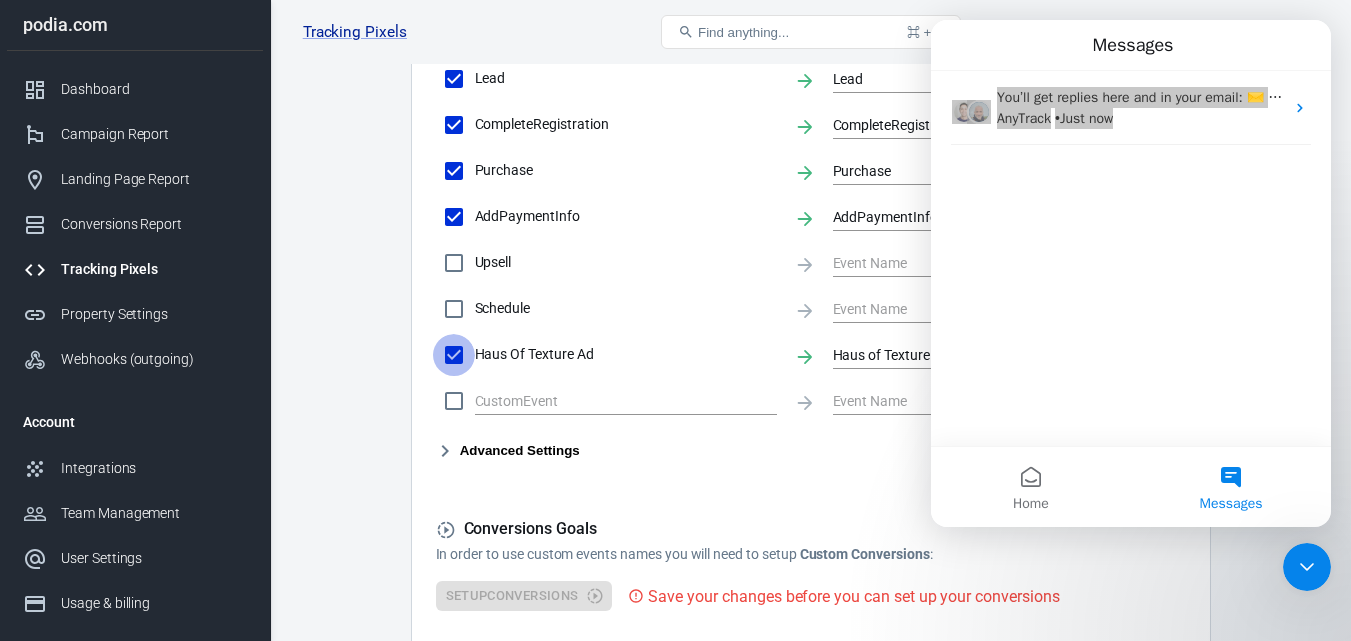 click on "Haus Of Texture Ad" at bounding box center [454, 355] 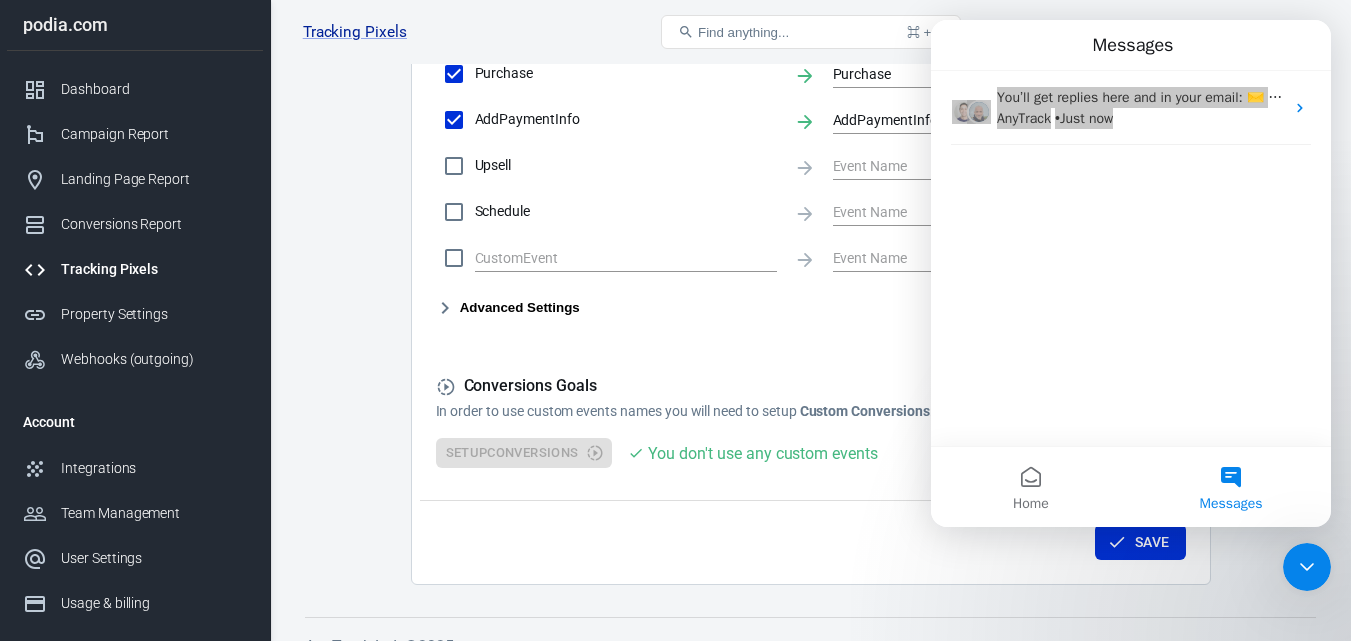 scroll, scrollTop: 1192, scrollLeft: 0, axis: vertical 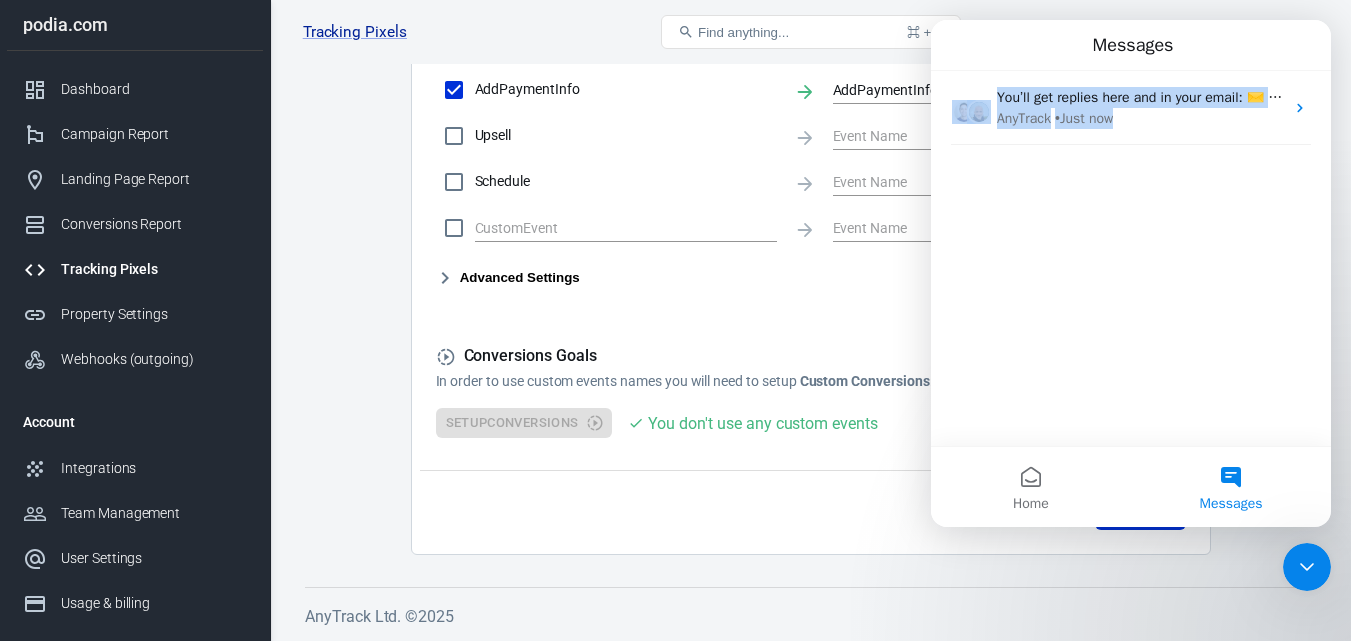 drag, startPoint x: 1325, startPoint y: 459, endPoint x: 1356, endPoint y: 446, distance: 33.61547 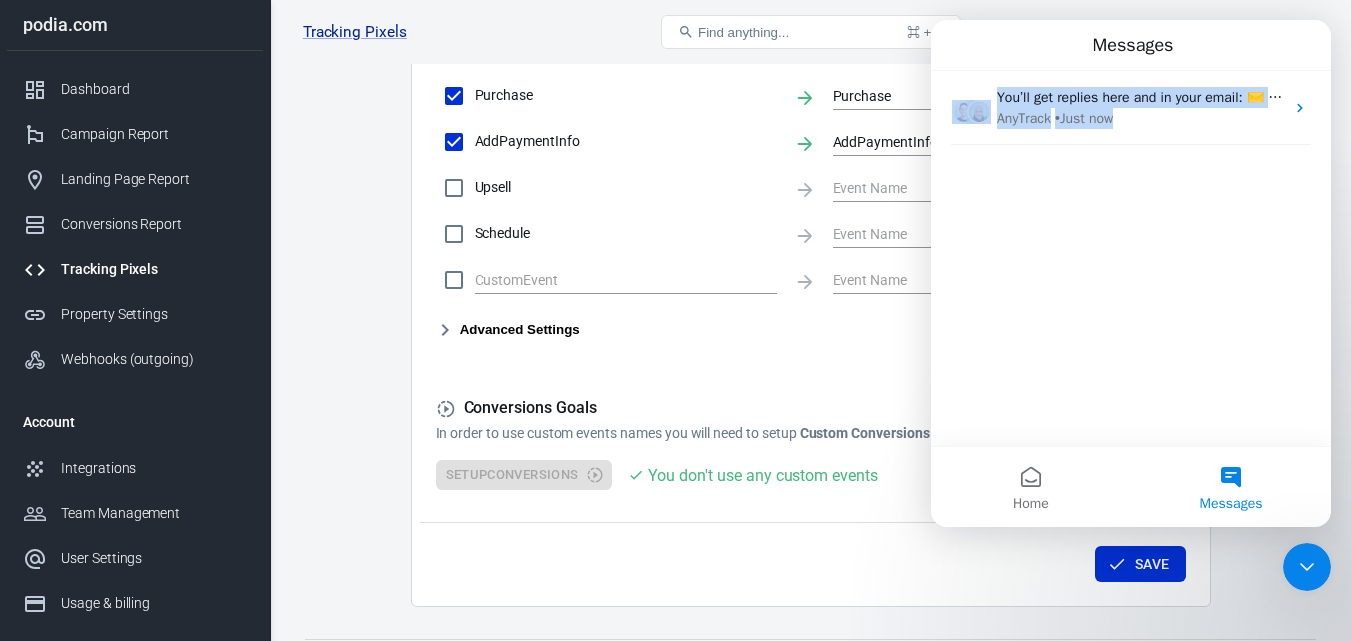 scroll, scrollTop: 1128, scrollLeft: 0, axis: vertical 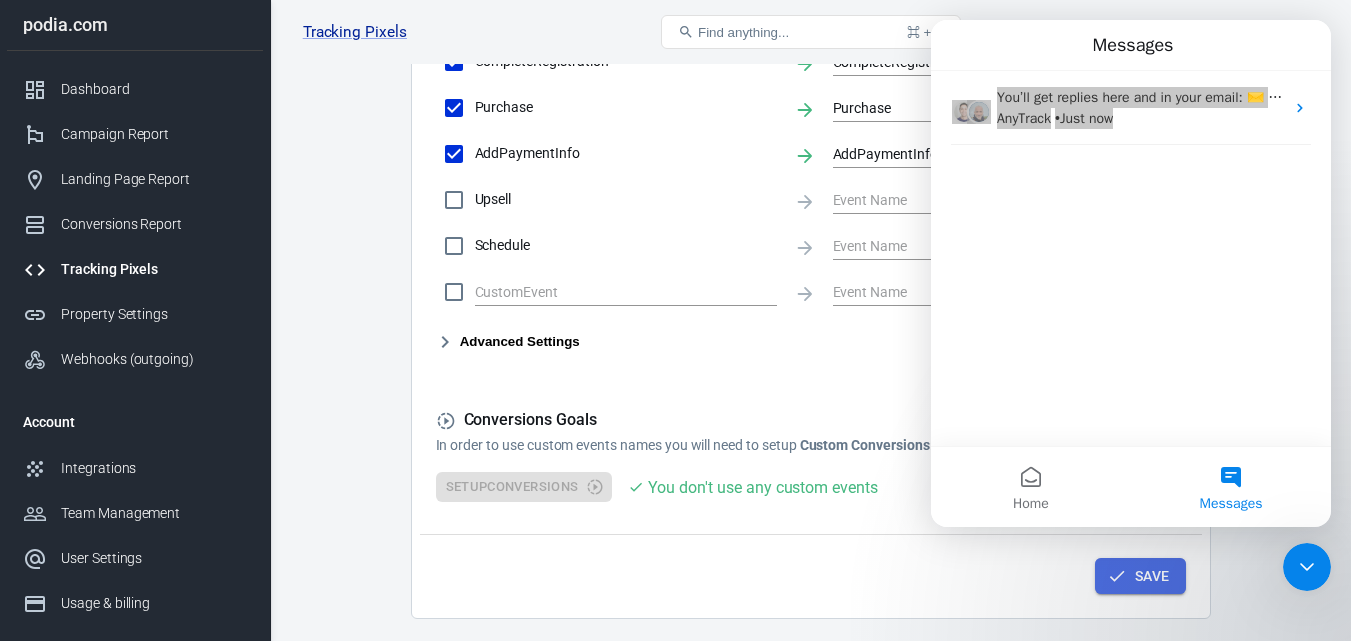 click 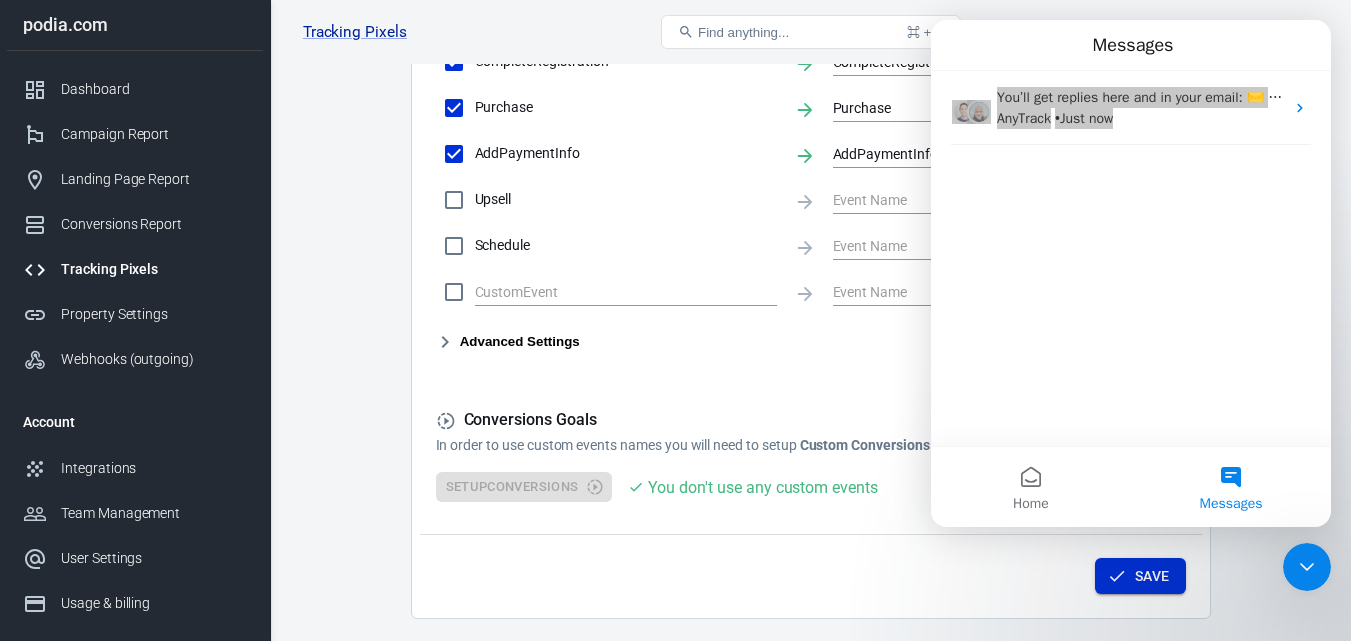 click 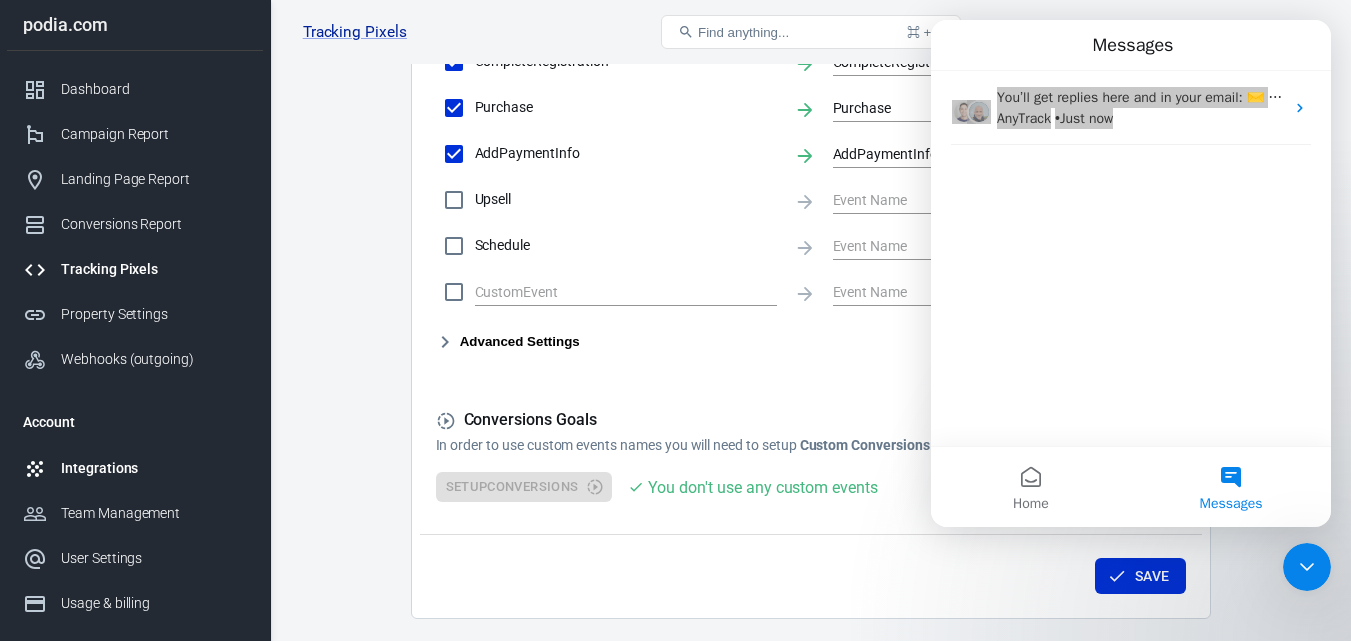 click on "Integrations" at bounding box center [135, 468] 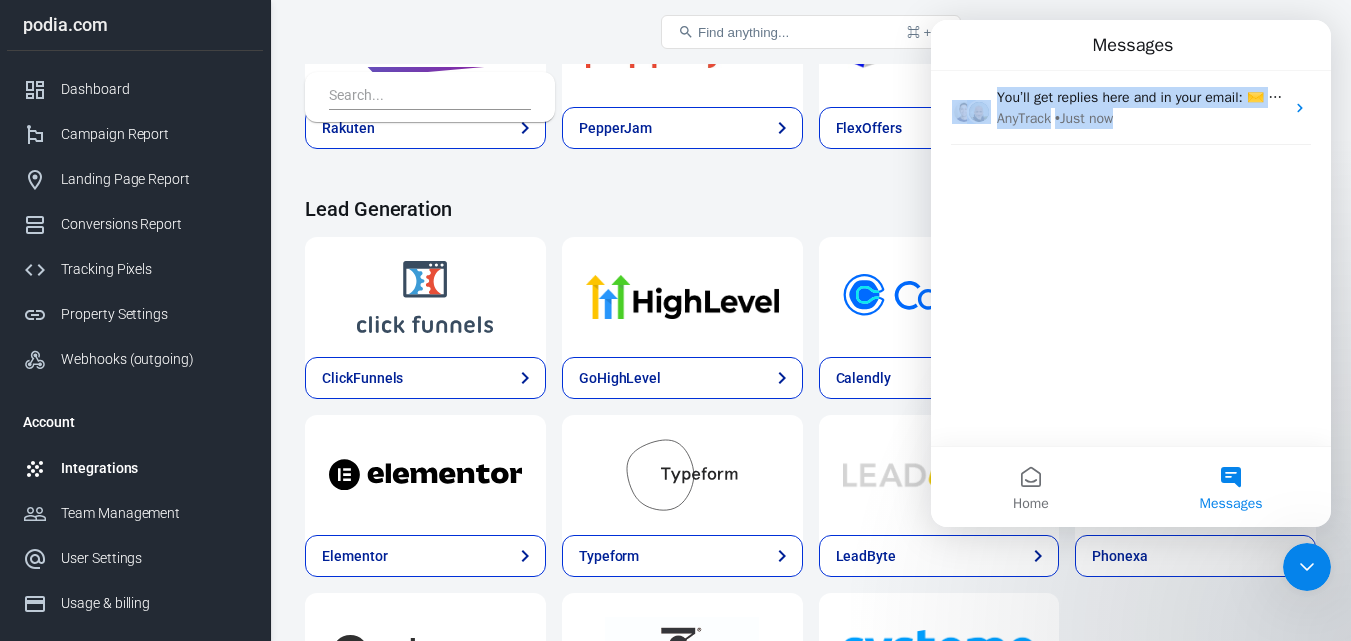 click on "Messages" at bounding box center [1131, 45] 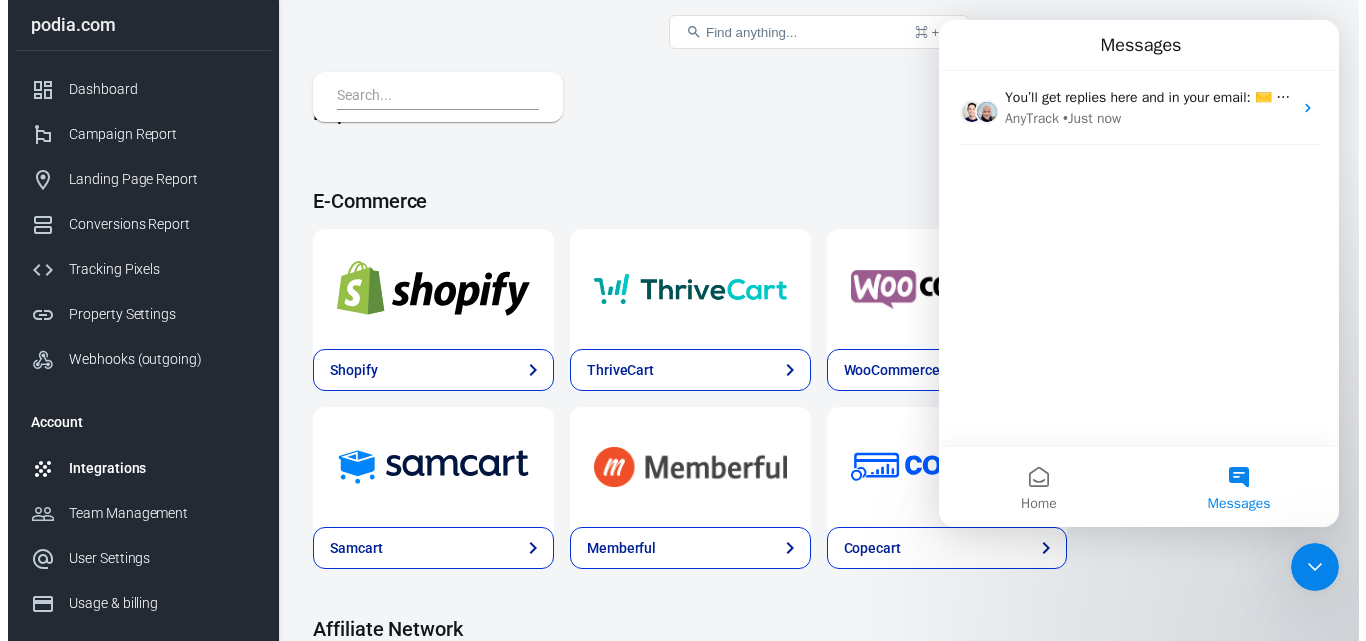 scroll, scrollTop: 0, scrollLeft: 0, axis: both 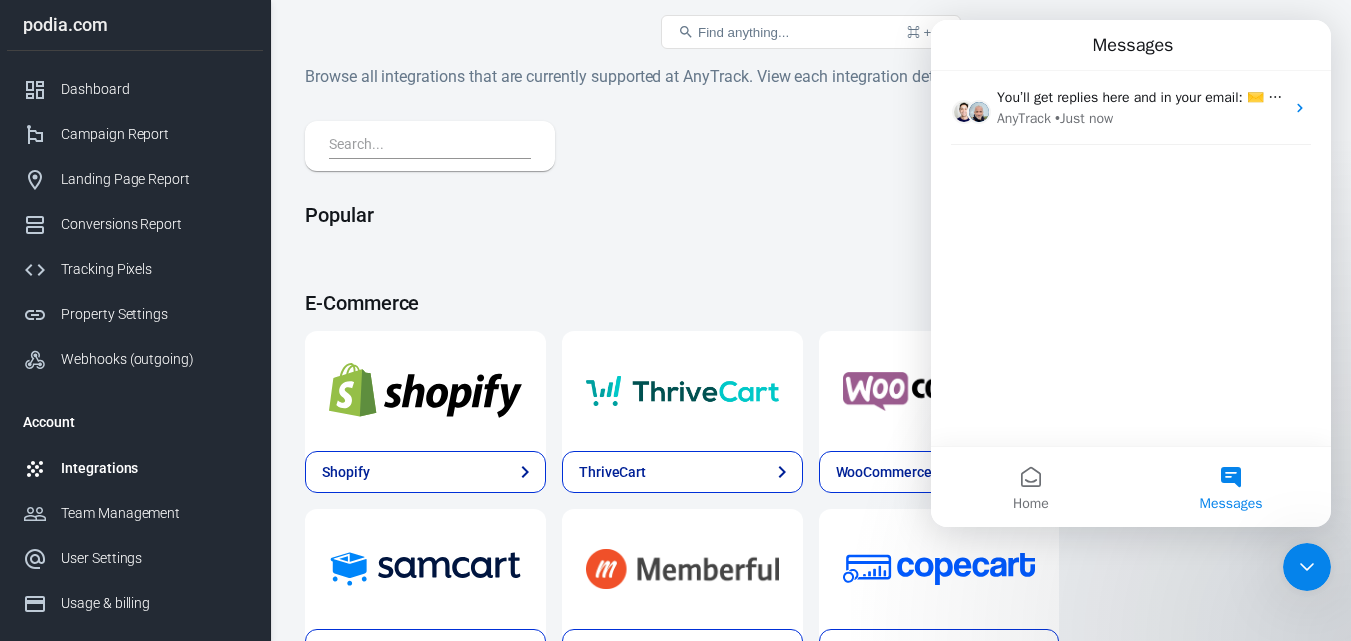 click on "Popular E-Commerce Shopify ThriveCart WooCommerce Funnelish Samcart Memberful Copecart Affiliate Network ClickBank Impact Amazon Associates CJ ShareASale Awin Digistore24 Partnerize Rakuten PepperJam FlexOffers Show All Lead Generation ClickFunnels GoHighLevel Calendly LeadsHook Elementor Typeform LeadByte Phonexa Unbounce ZeroParallel Systeme.io Affiliate Software Everflow Cake HasOffers / Tune Tune Cellxpert Affise Tapfiliate Post Affiliate Pro HitPath Refersion iDevAffiliate CellXPert Fiverr AffPower HasOffers NordVPN Affiliaxe Grammarly Olavivo TradingView CyberGhost Puremium Modaramo Media FocusAtWill IncomeAccess Kindred Affiliates William Hill Michigan Lottery Coral Bingo ActiveWins Golden Nugget Fanduel Gala Partners Twinspires Affiliates StarsAffiliateClub Merkur Partners Show All Cake Monetise InsparX Others Custom AnyTrack Maxbounty Maxweb TimeOne WordPress MyLead PayKickstart BuyGoods AffScale Skimlinks Show All" at bounding box center [810, 2464] 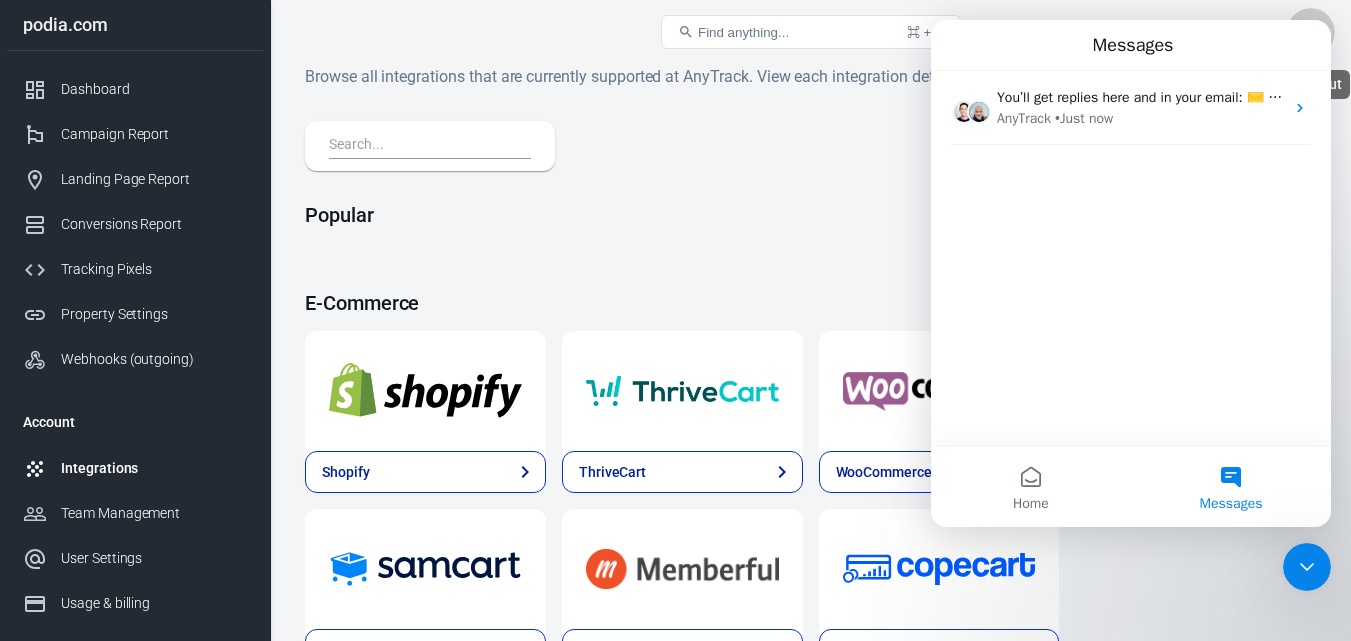 click at bounding box center [1311, 32] 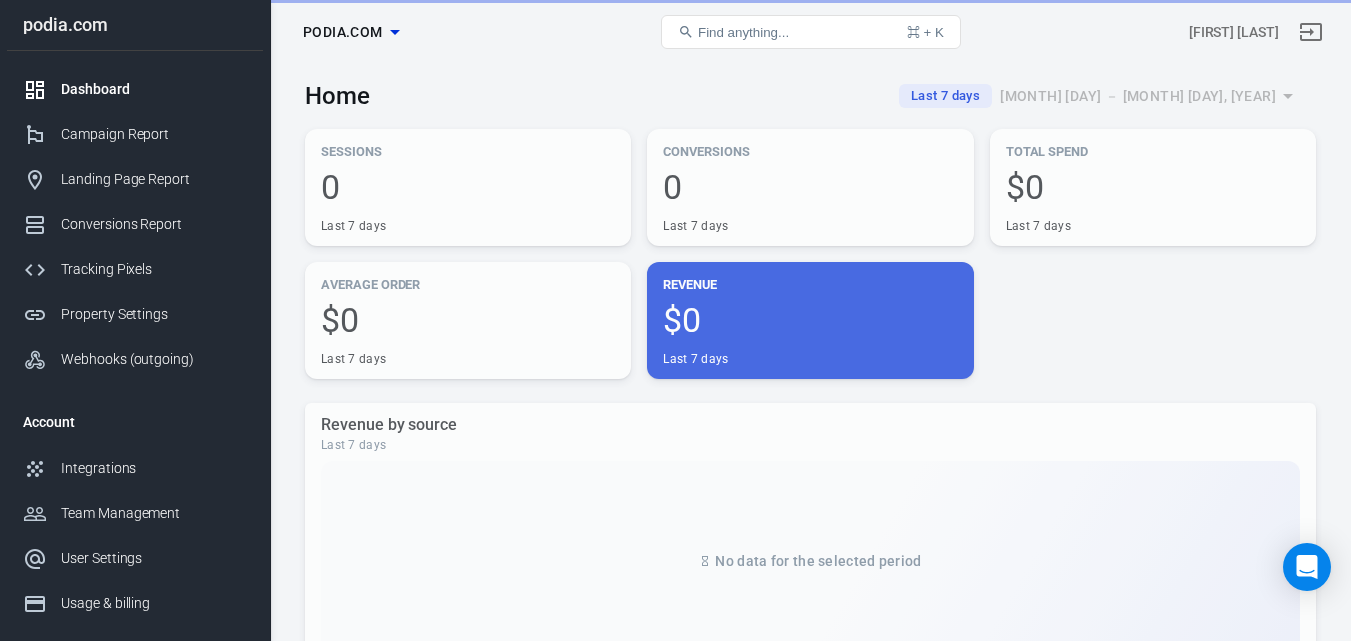 scroll, scrollTop: 0, scrollLeft: 0, axis: both 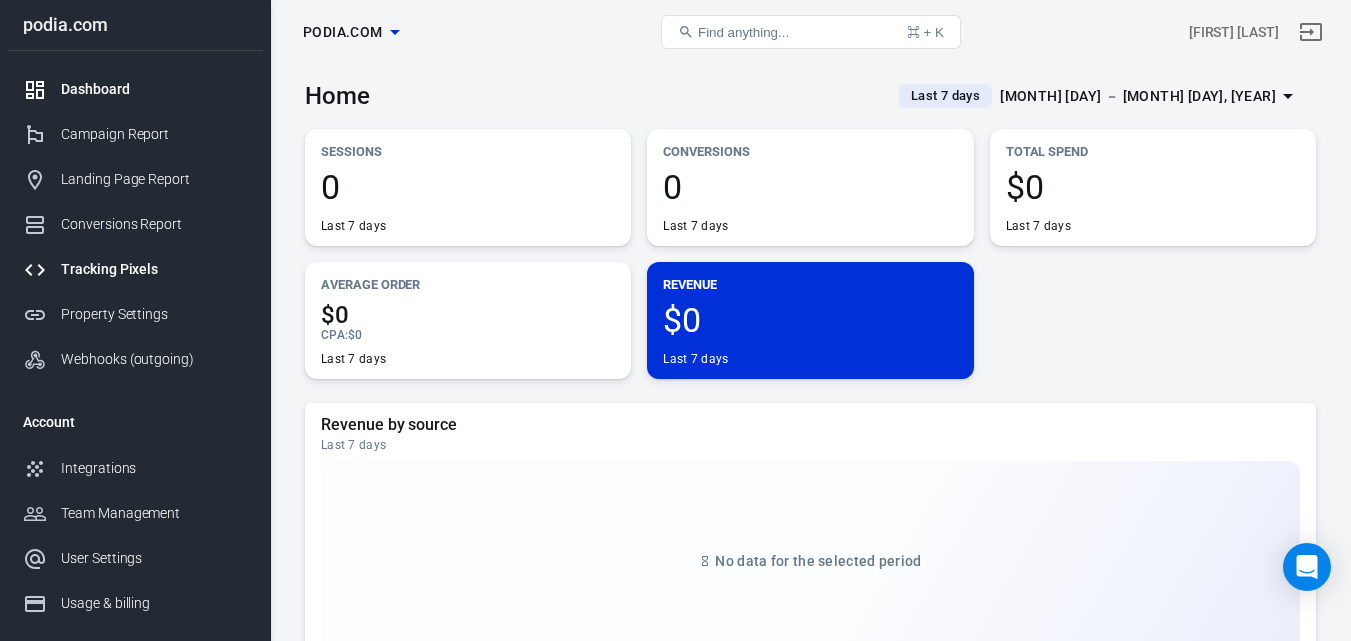 click on "Tracking Pixels" at bounding box center [135, 269] 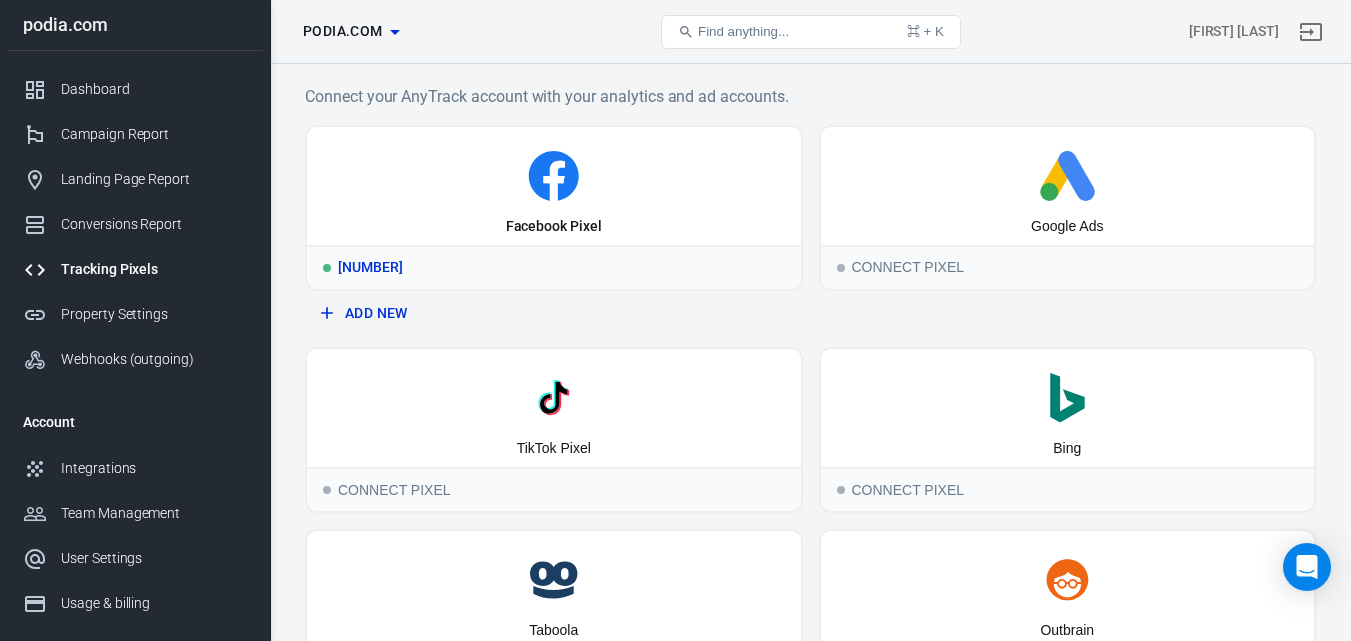 click 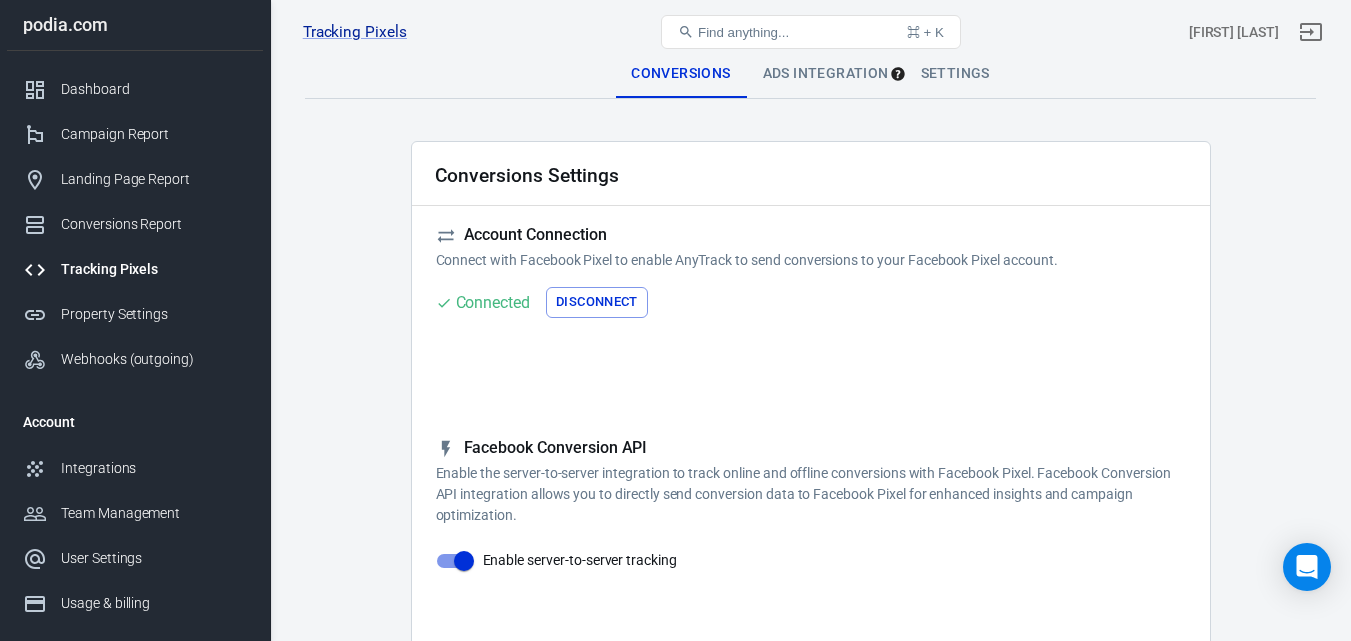 click on "Ads Integration" at bounding box center [826, 74] 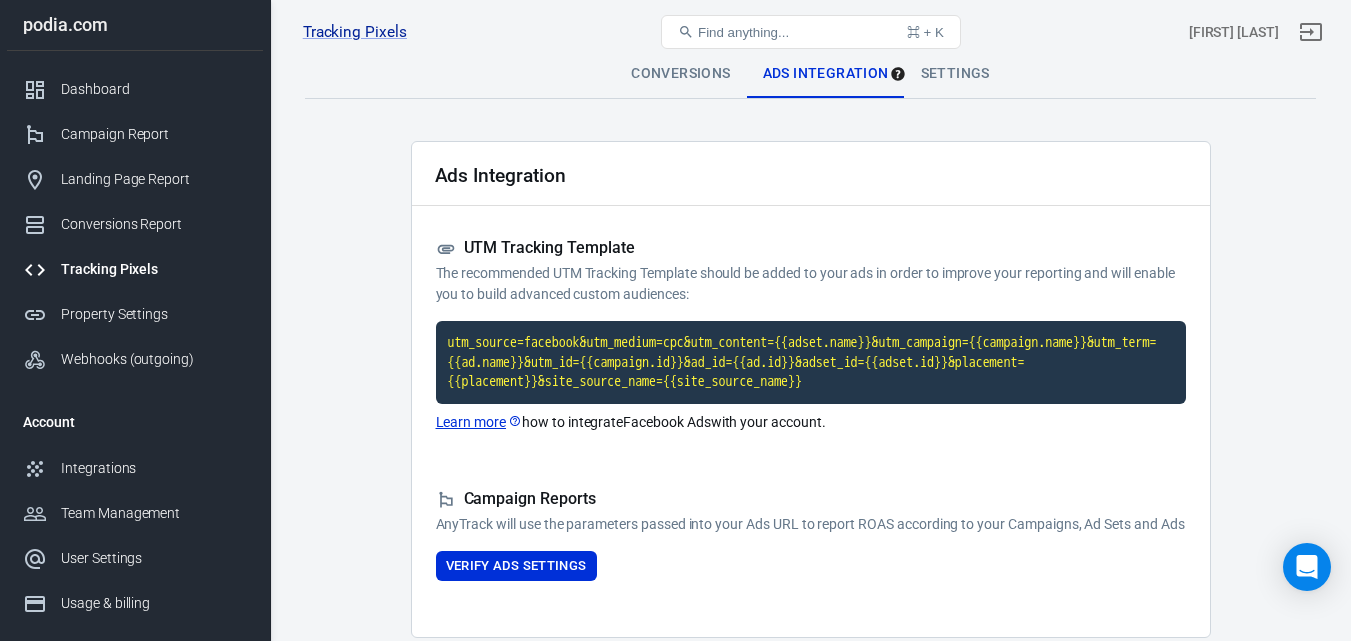 click on "Settings" at bounding box center (955, 74) 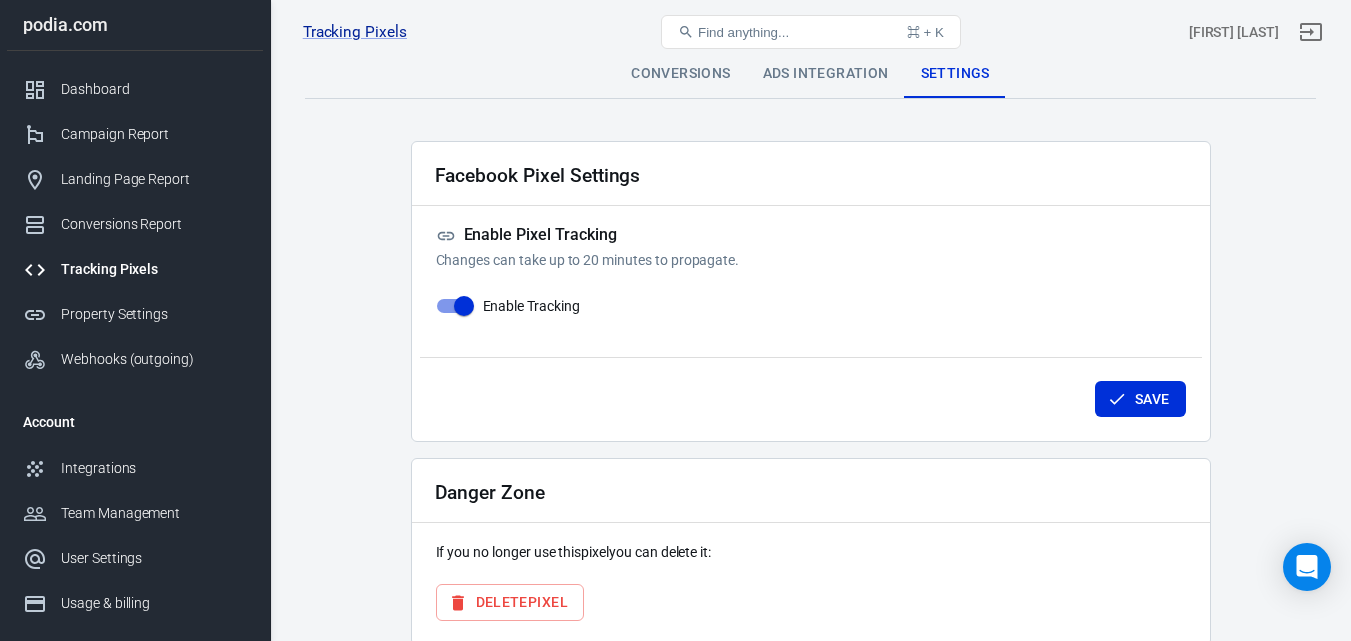 click on "Conversions" at bounding box center [680, 74] 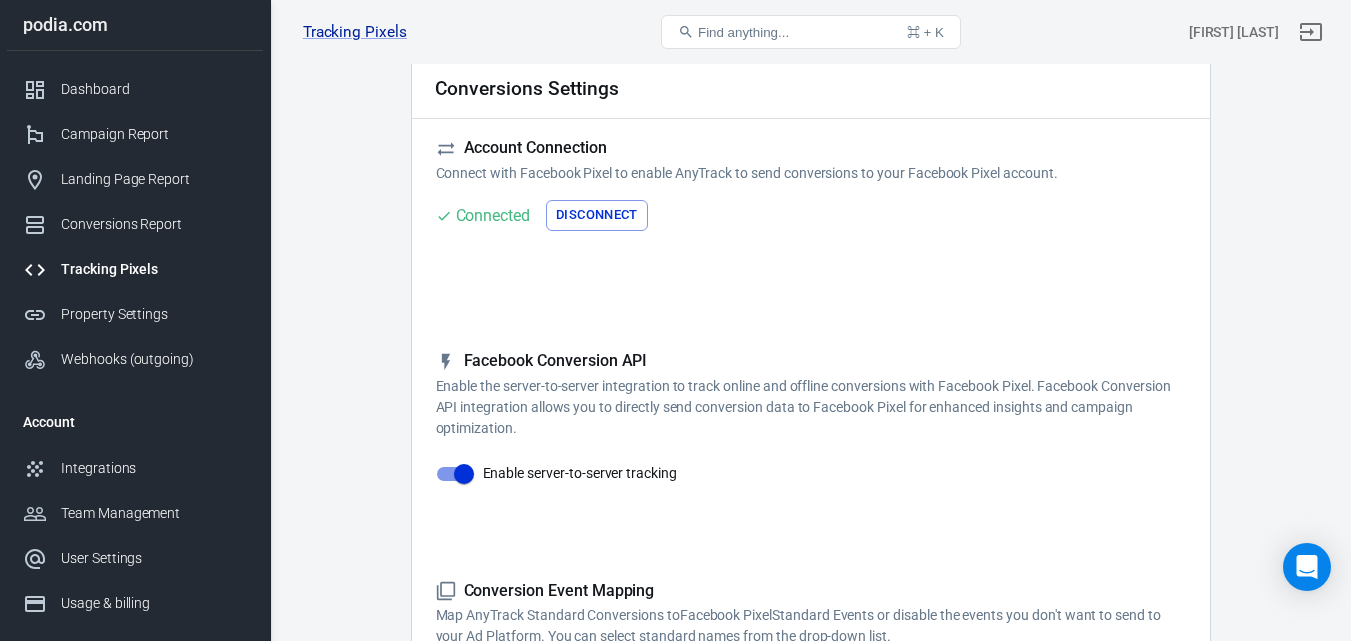 scroll, scrollTop: 0, scrollLeft: 0, axis: both 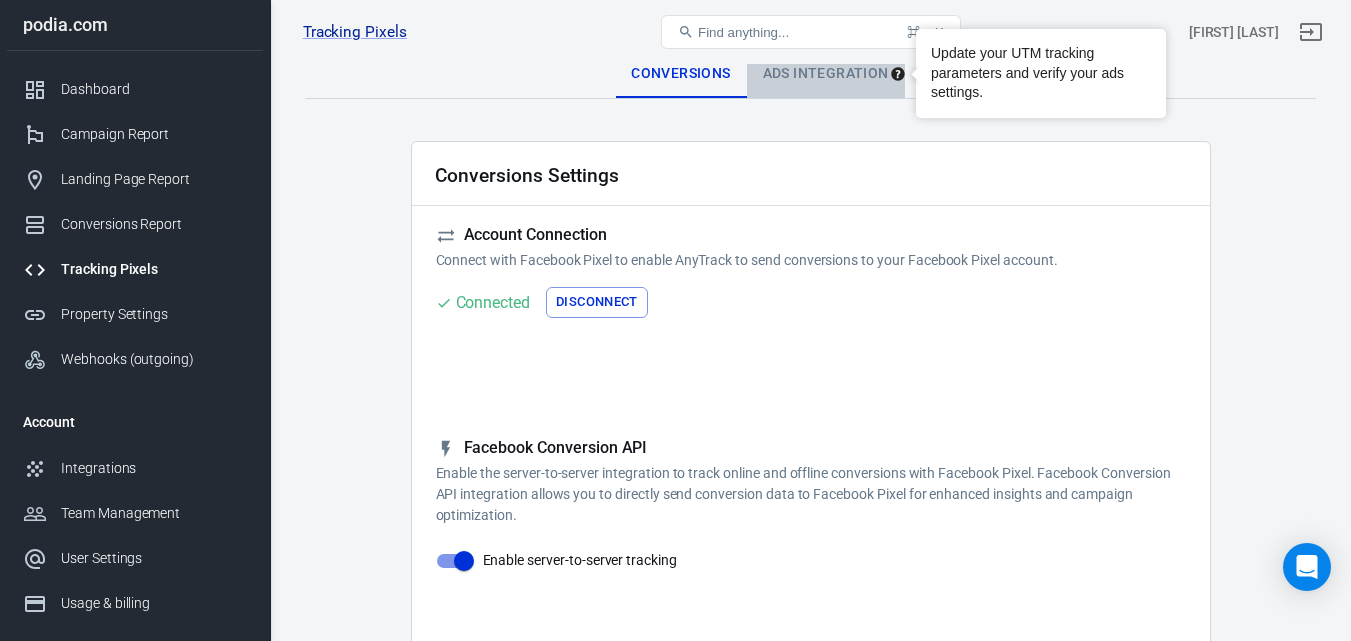 click on "Ads Integration" at bounding box center [826, 74] 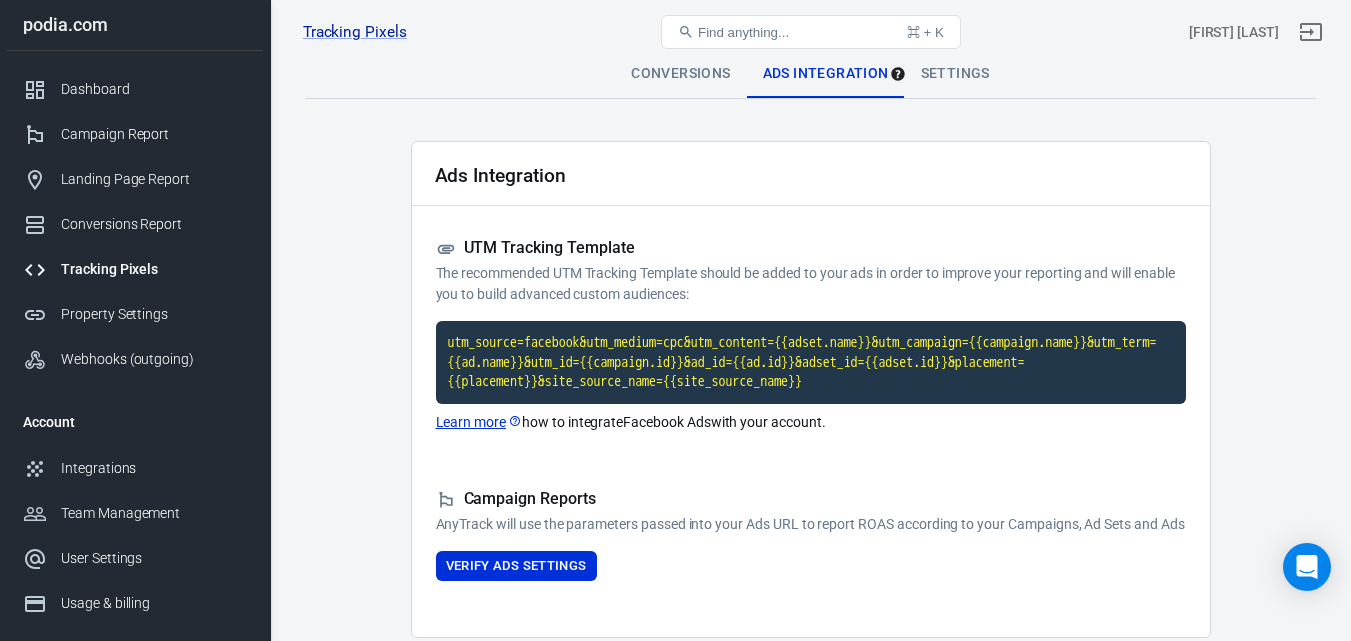 click on "utm_source=facebook&utm_medium=cpc&utm_content={{adset.name}}&utm_campaign={{campaign.name}}&utm_term={{ad.name}}&utm_id={{campaign.id}}&ad_id={{ad.id}}&adset_id={{adset.id}}&placement={{placement}}&site_source_name={{site_source_name}}" at bounding box center [811, 362] 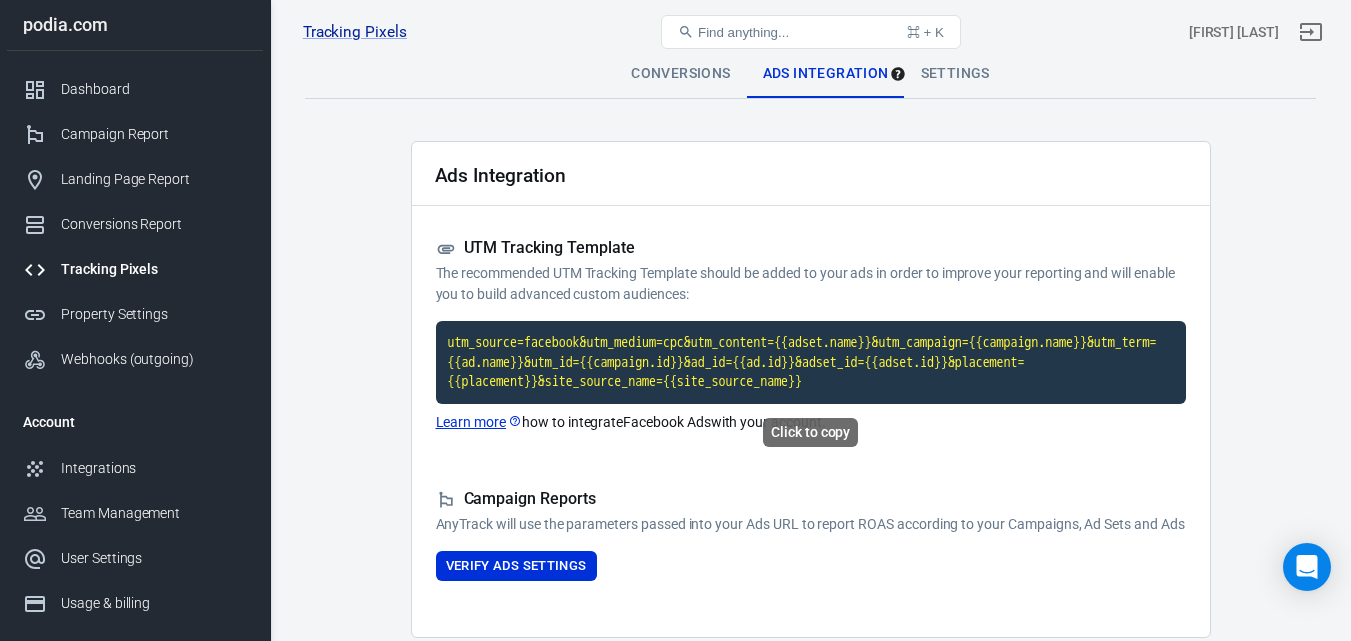 click on "utm_source=facebook&utm_medium=cpc&utm_content={{adset.name}}&utm_campaign={{campaign.name}}&utm_term={{ad.name}}&utm_id={{campaign.id}}&ad_id={{ad.id}}&adset_id={{adset.id}}&placement={{placement}}&site_source_name={{site_source_name}}" at bounding box center (811, 362) 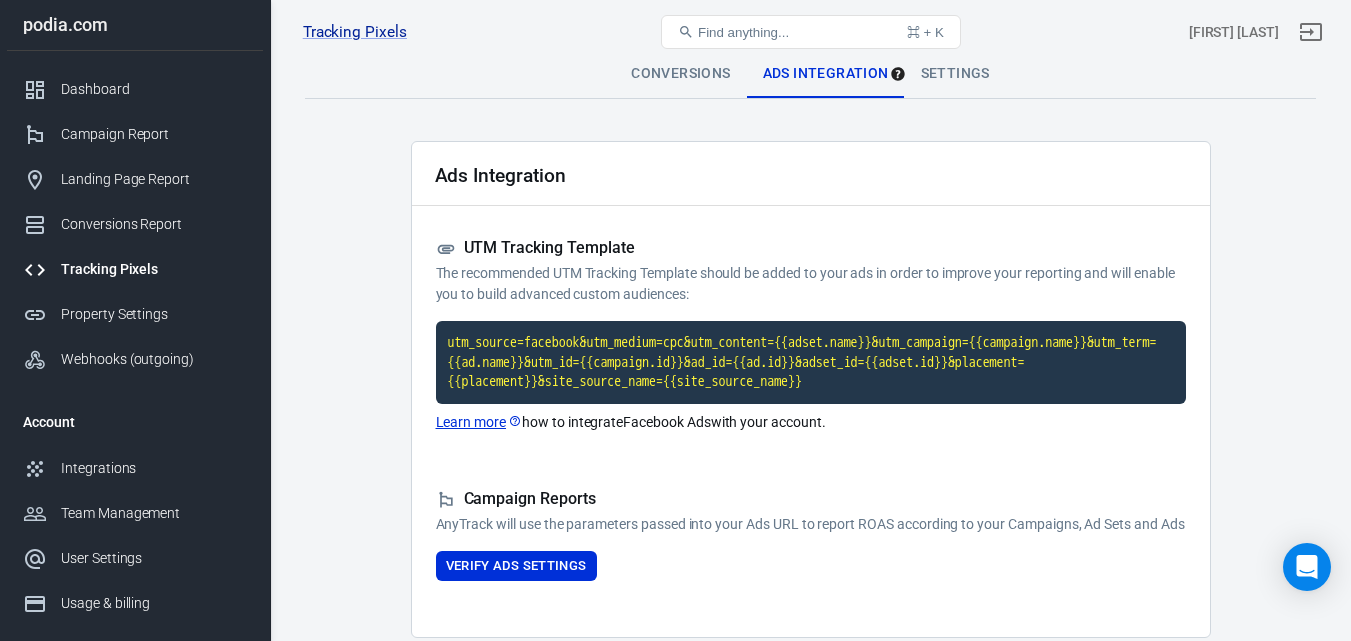 click on "Tracking Pixels" at bounding box center (135, 269) 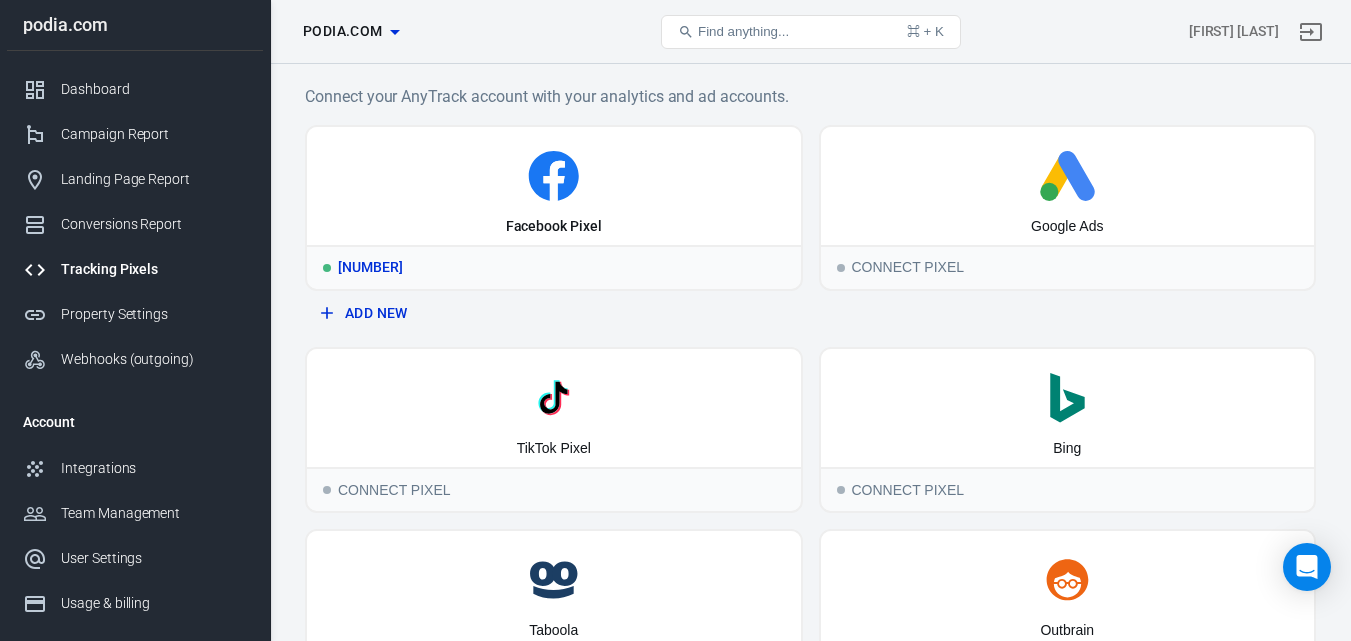 click 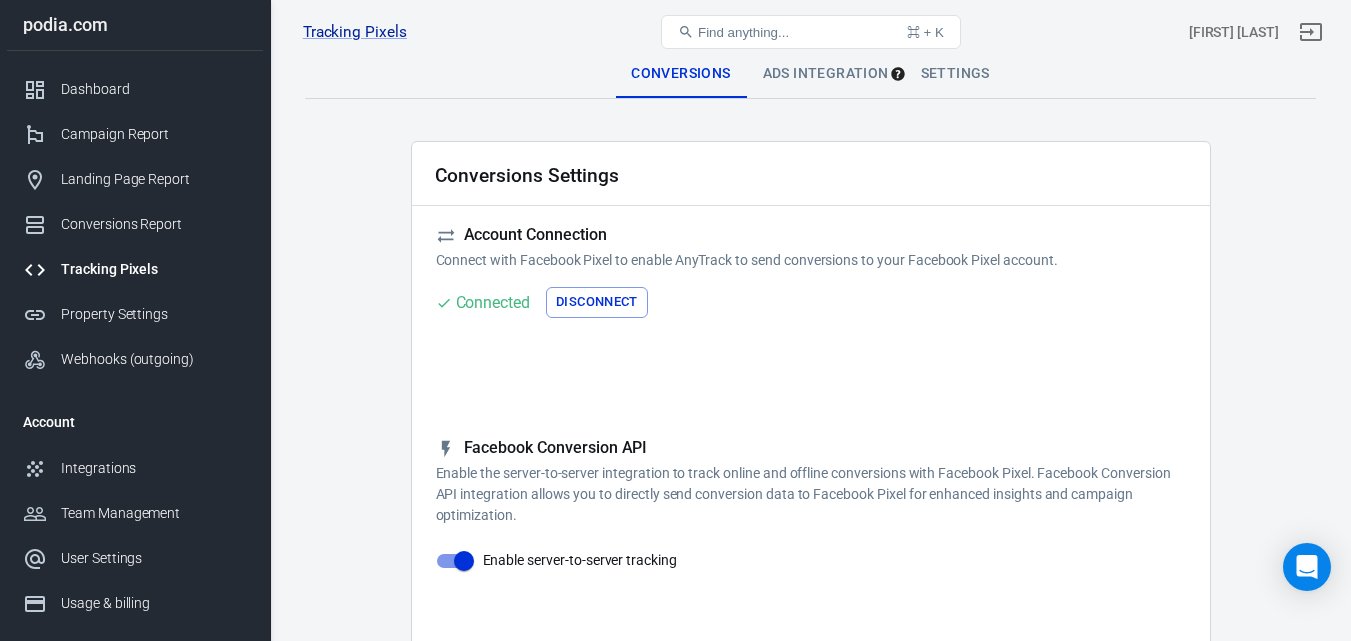 click on "Ads Integration" at bounding box center [826, 74] 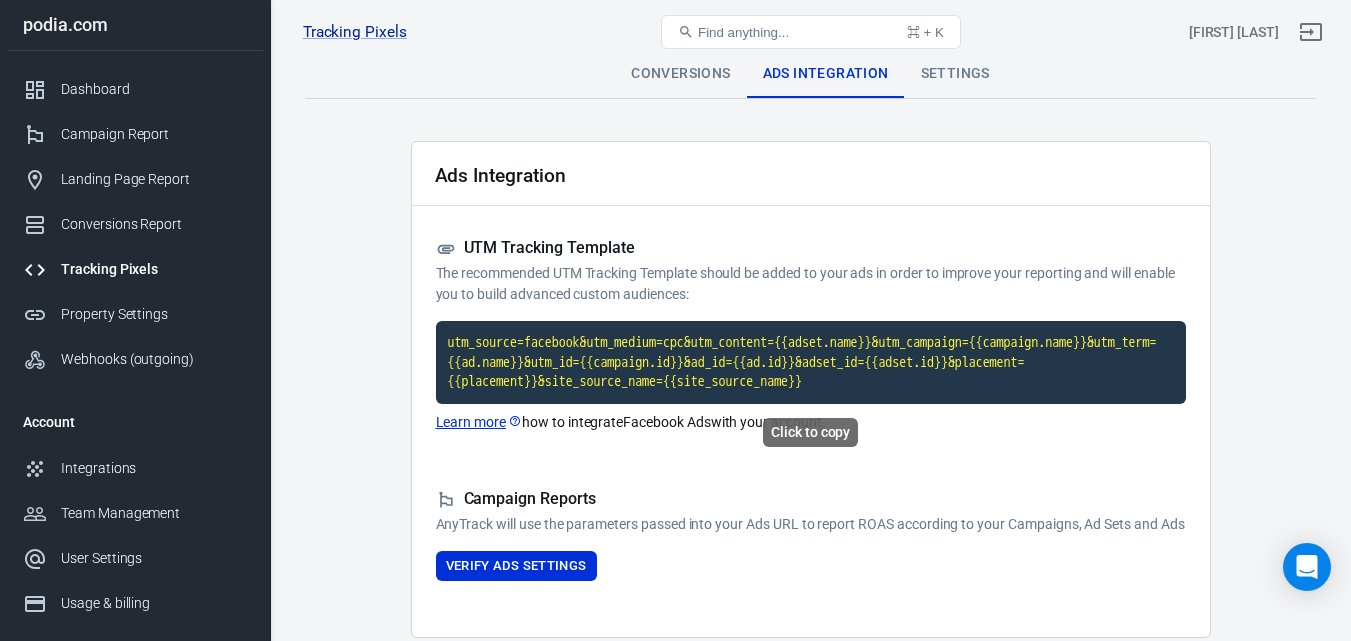 click on "utm_source=facebook&utm_medium=cpc&utm_content={{adset.name}}&utm_campaign={{campaign.name}}&utm_term={{ad.name}}&utm_id={{campaign.id}}&ad_id={{ad.id}}&adset_id={{adset.id}}&placement={{placement}}&site_source_name={{site_source_name}}" at bounding box center (811, 362) 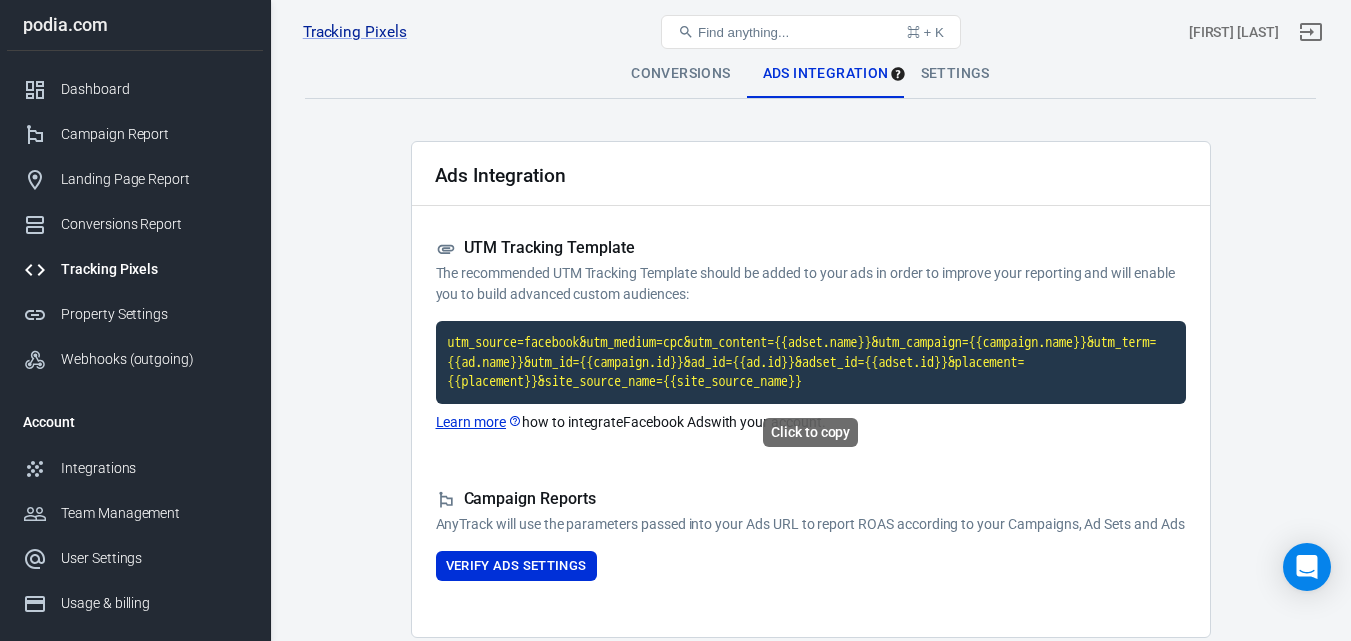 click on "utm_source=facebook&utm_medium=cpc&utm_content={{adset.name}}&utm_campaign={{campaign.name}}&utm_term={{ad.name}}&utm_id={{campaign.id}}&ad_id={{ad.id}}&adset_id={{adset.id}}&placement={{placement}}&site_source_name={{site_source_name}}" at bounding box center (811, 362) 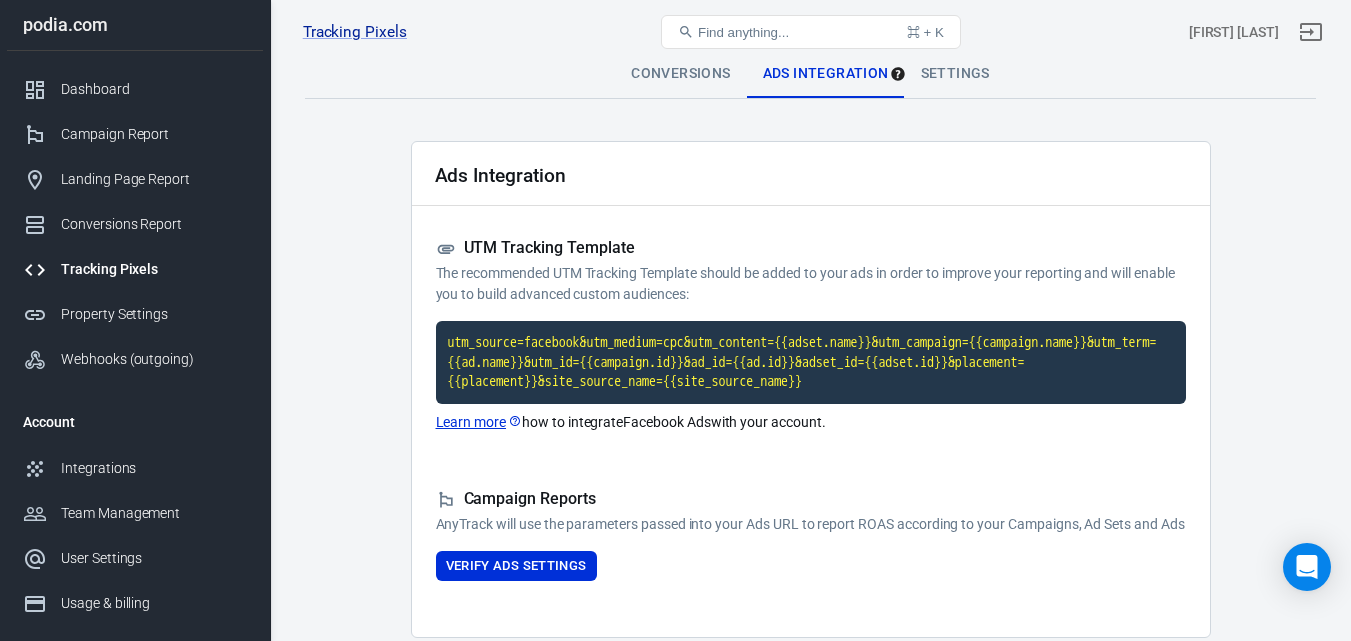 click on "Learn more" at bounding box center [479, 422] 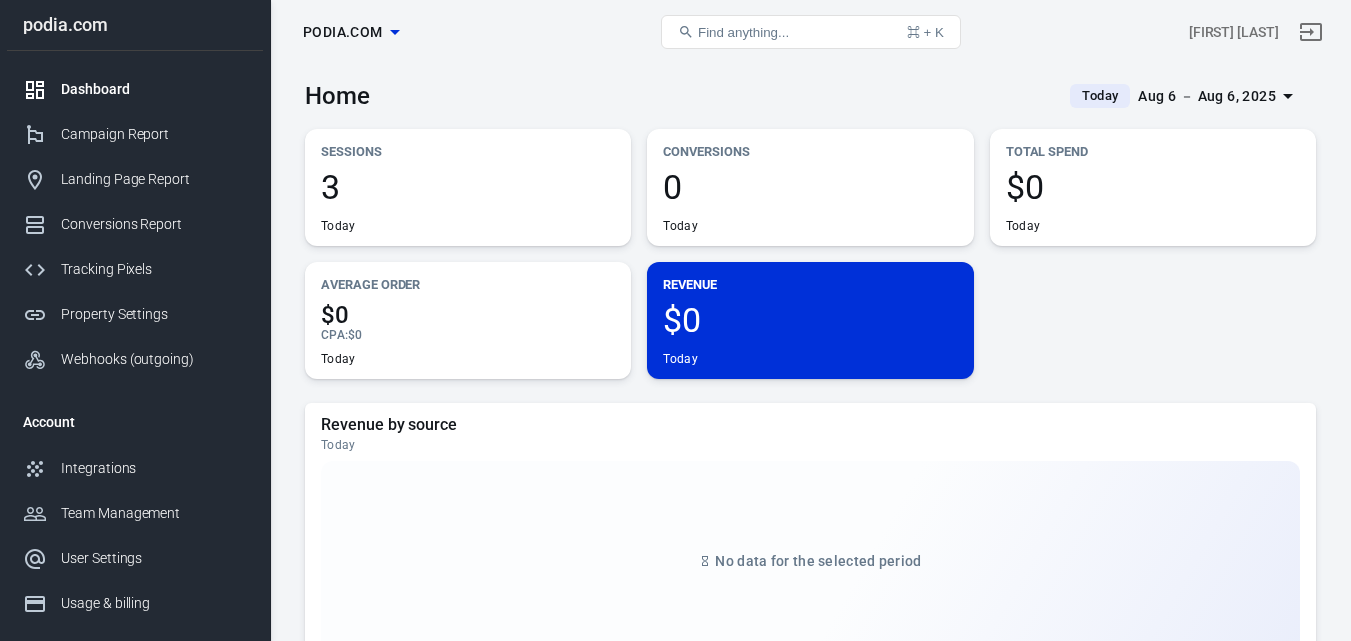 scroll, scrollTop: 0, scrollLeft: 0, axis: both 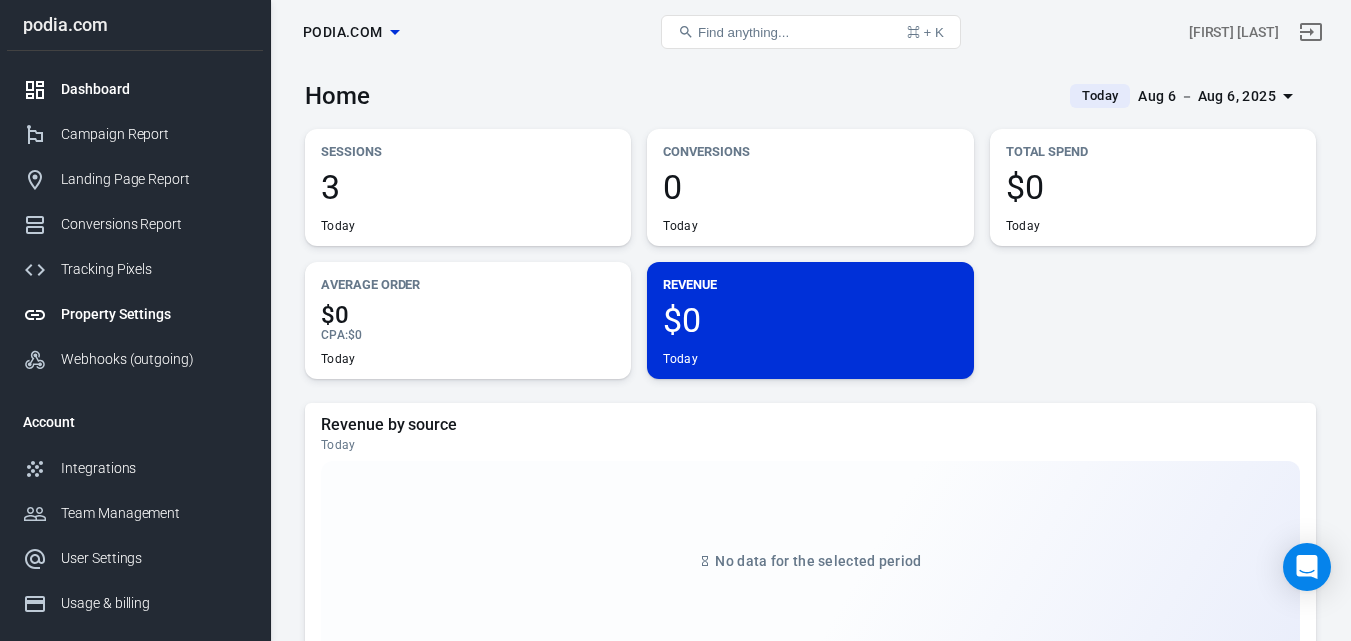 click on "Property Settings" at bounding box center (135, 314) 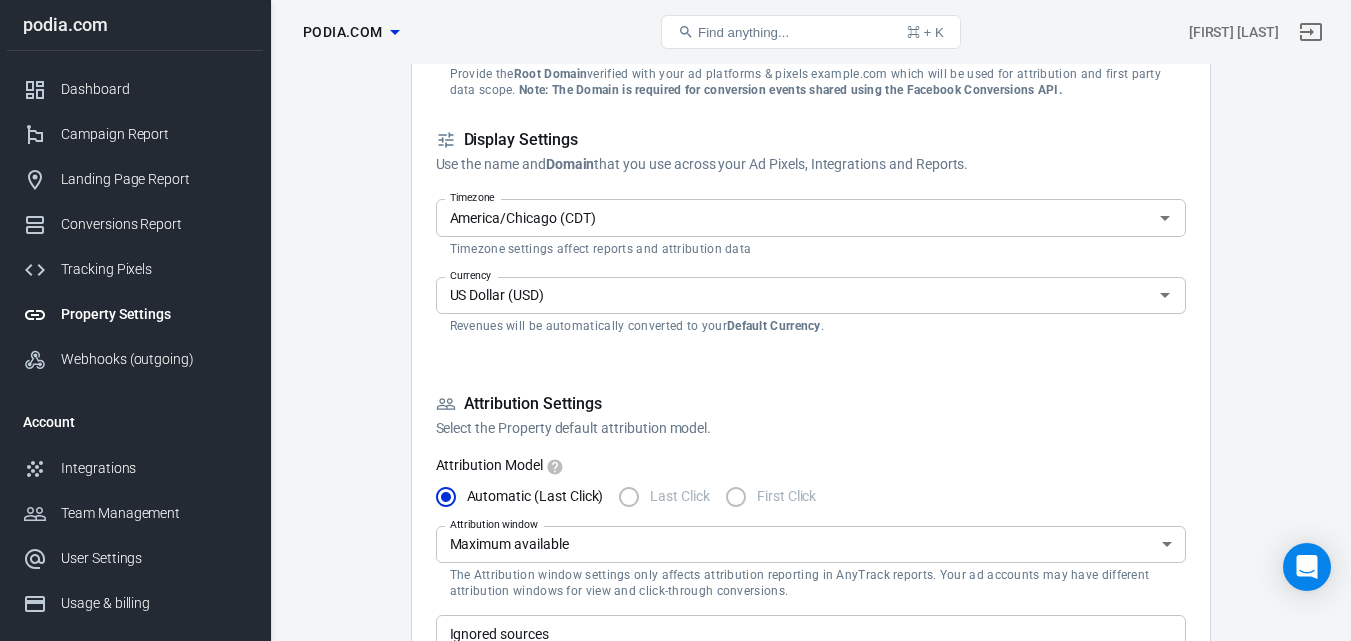 scroll, scrollTop: 302, scrollLeft: 0, axis: vertical 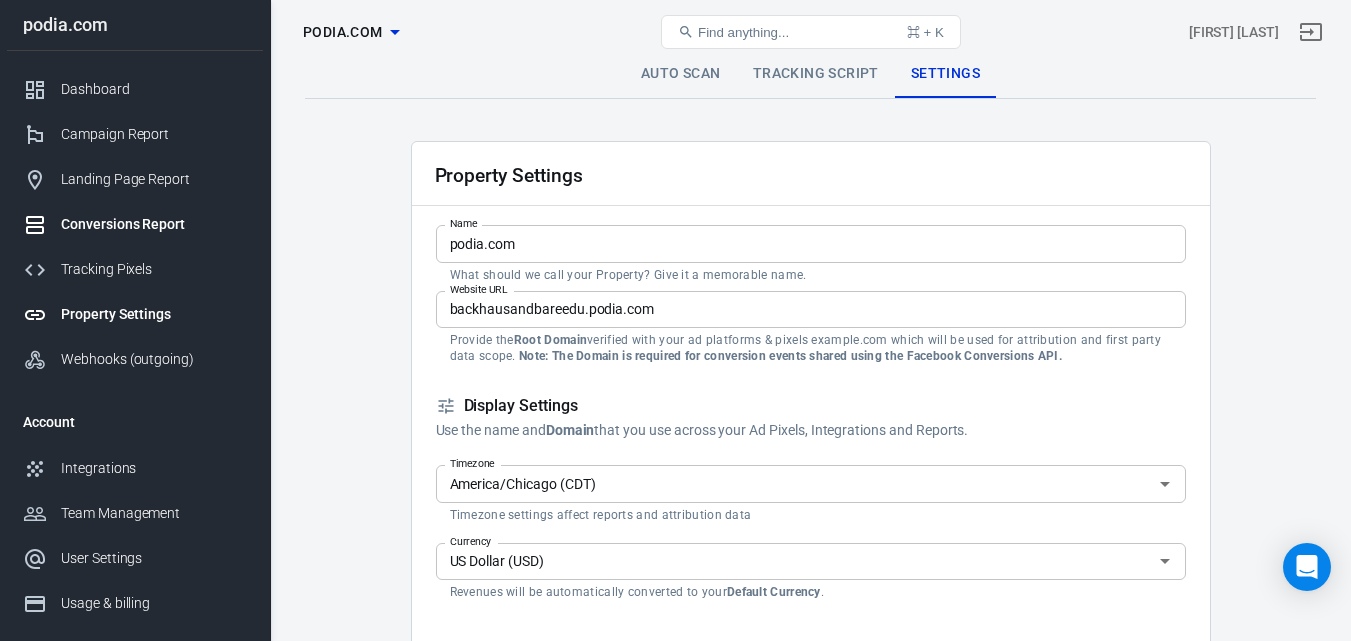 click on "Conversions Report" at bounding box center (154, 224) 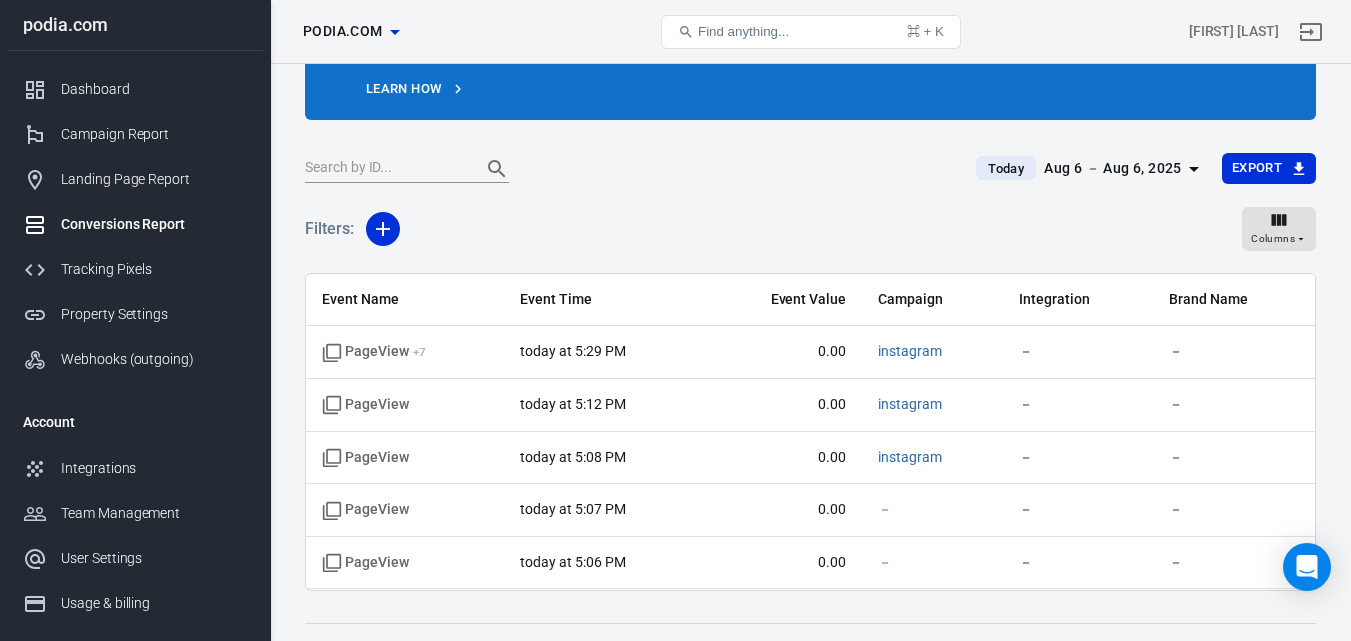 scroll, scrollTop: 0, scrollLeft: 0, axis: both 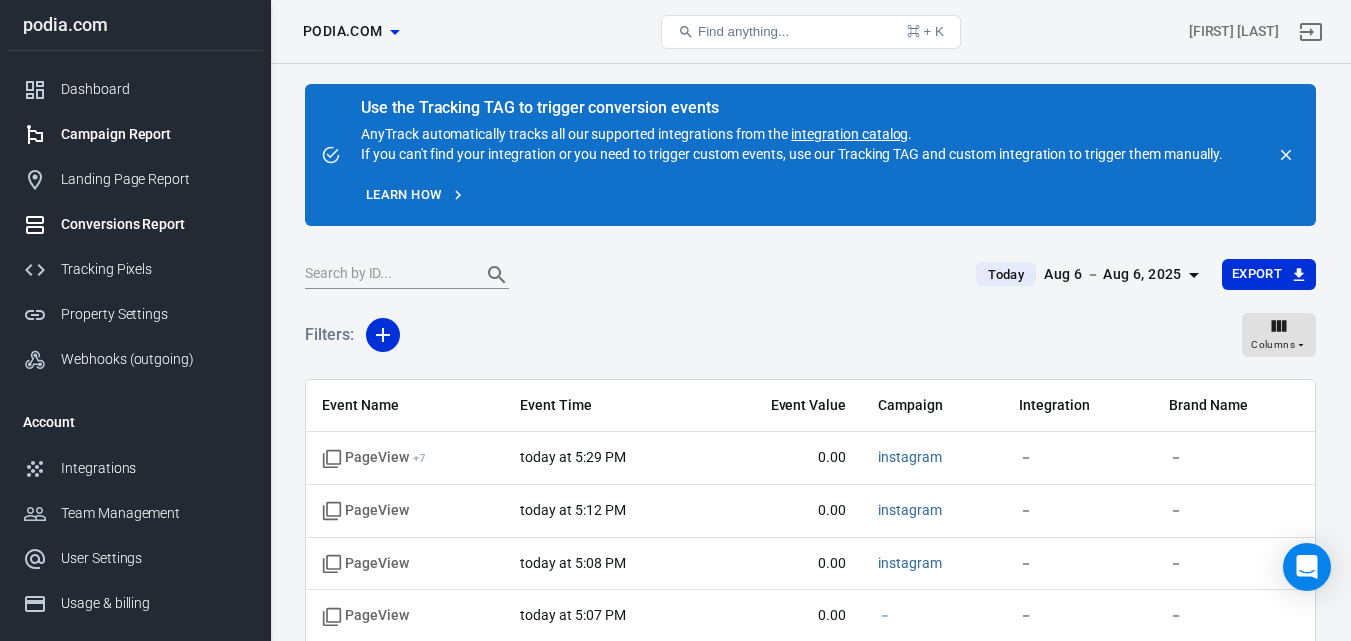 click on "Campaign Report" at bounding box center [154, 134] 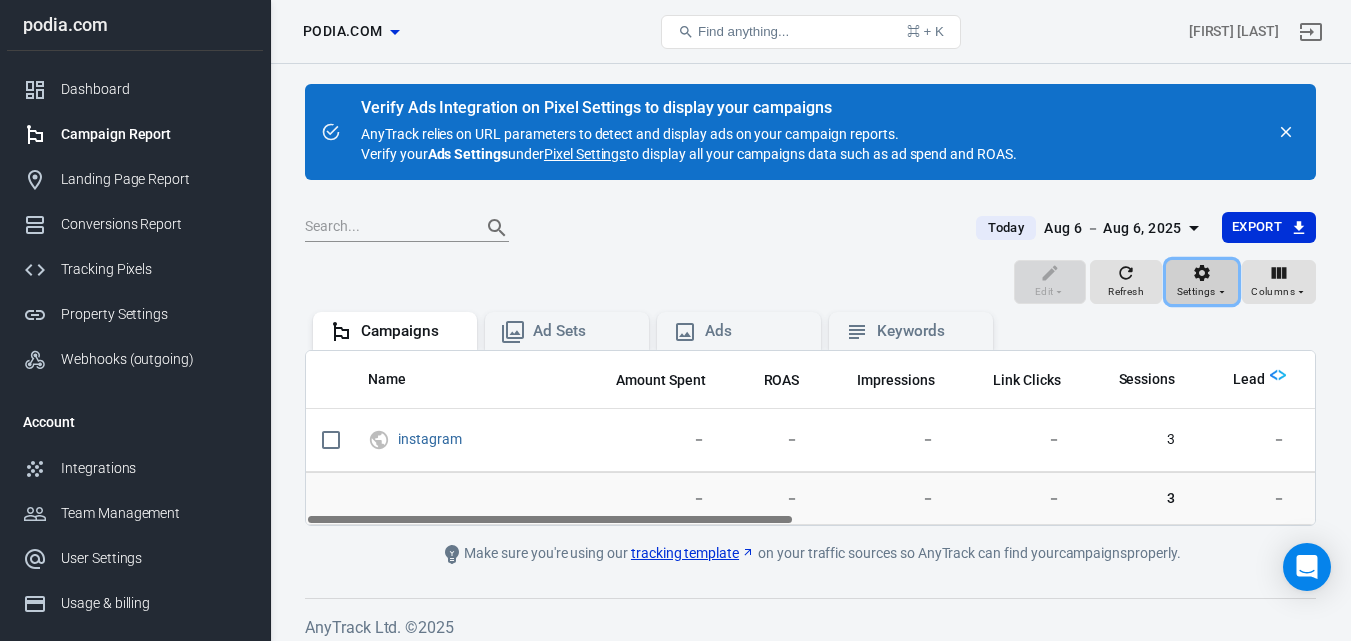 click on "Settings" at bounding box center (1202, 282) 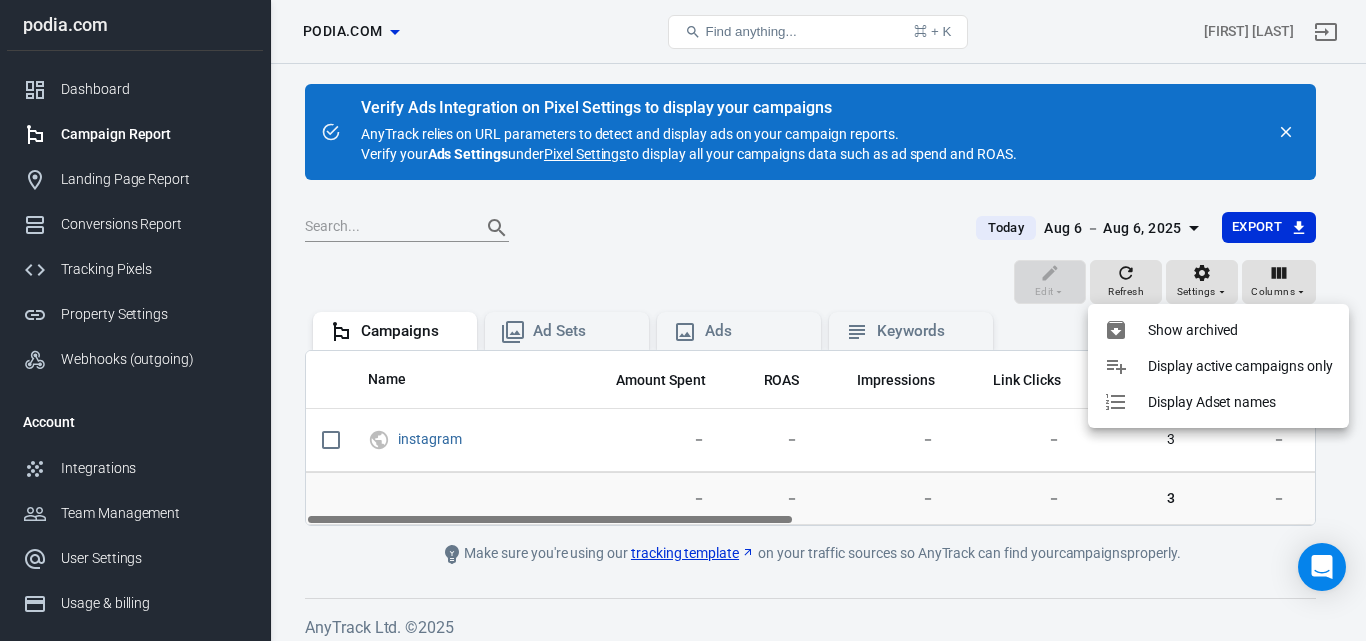 click at bounding box center (683, 320) 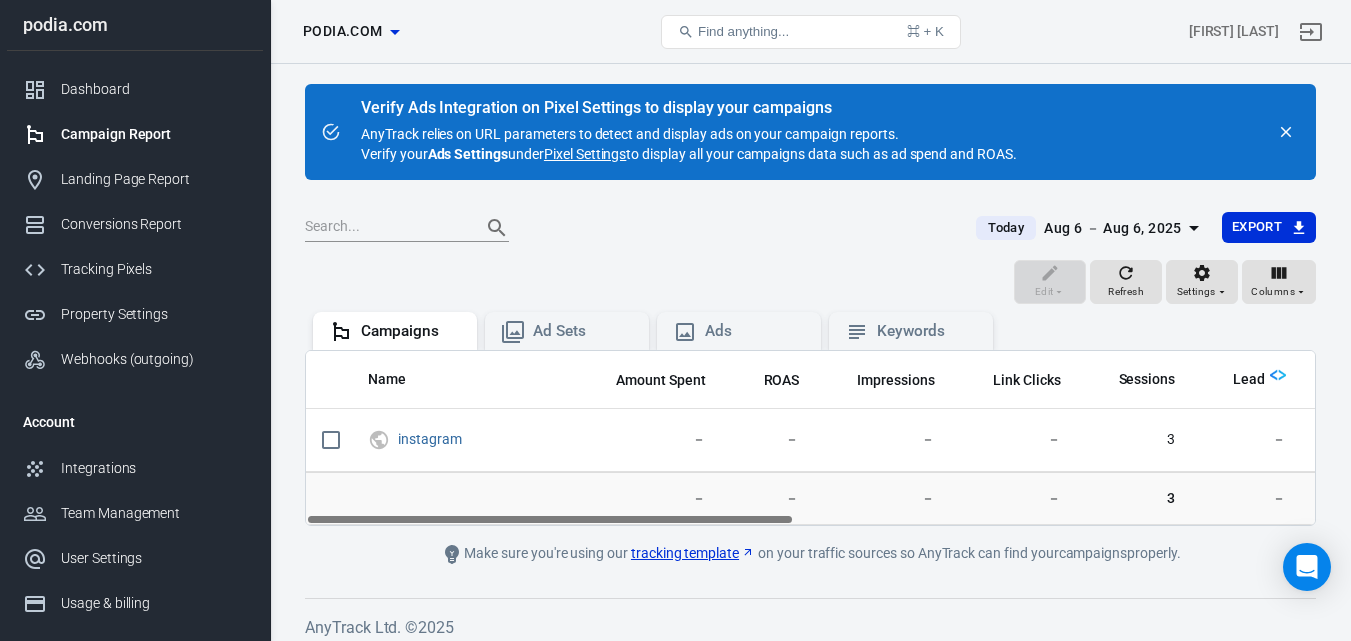 click at bounding box center [675, 320] 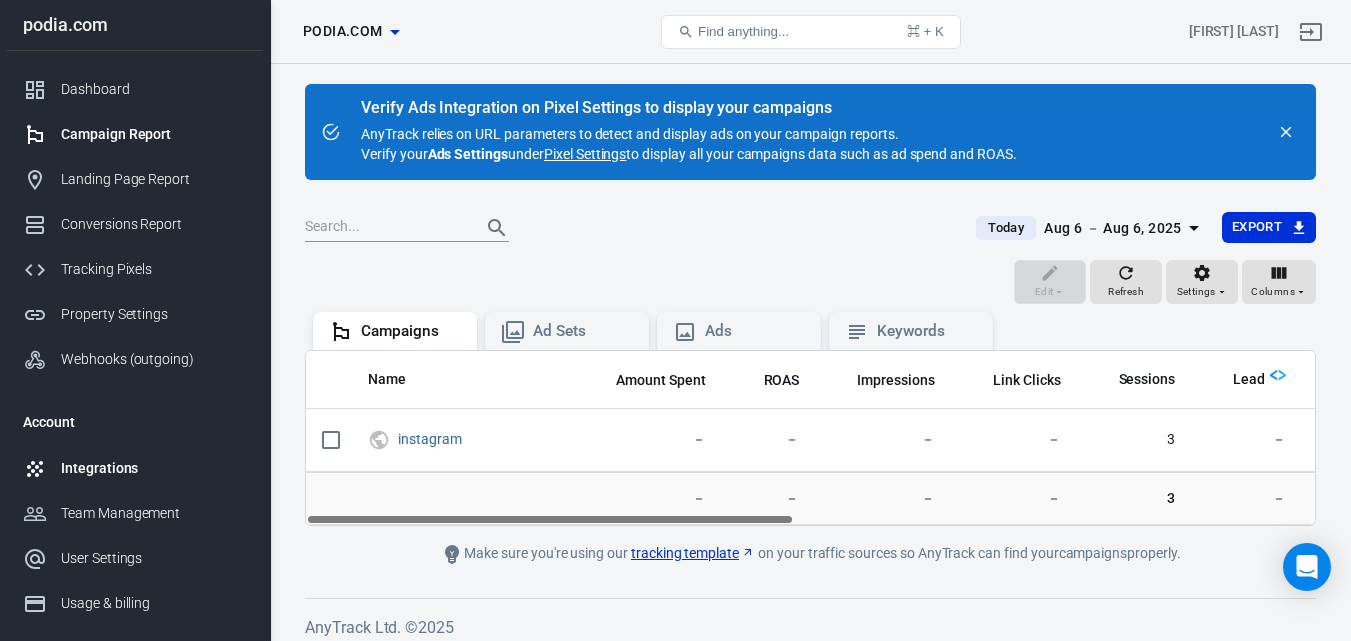 click on "Integrations" at bounding box center [154, 468] 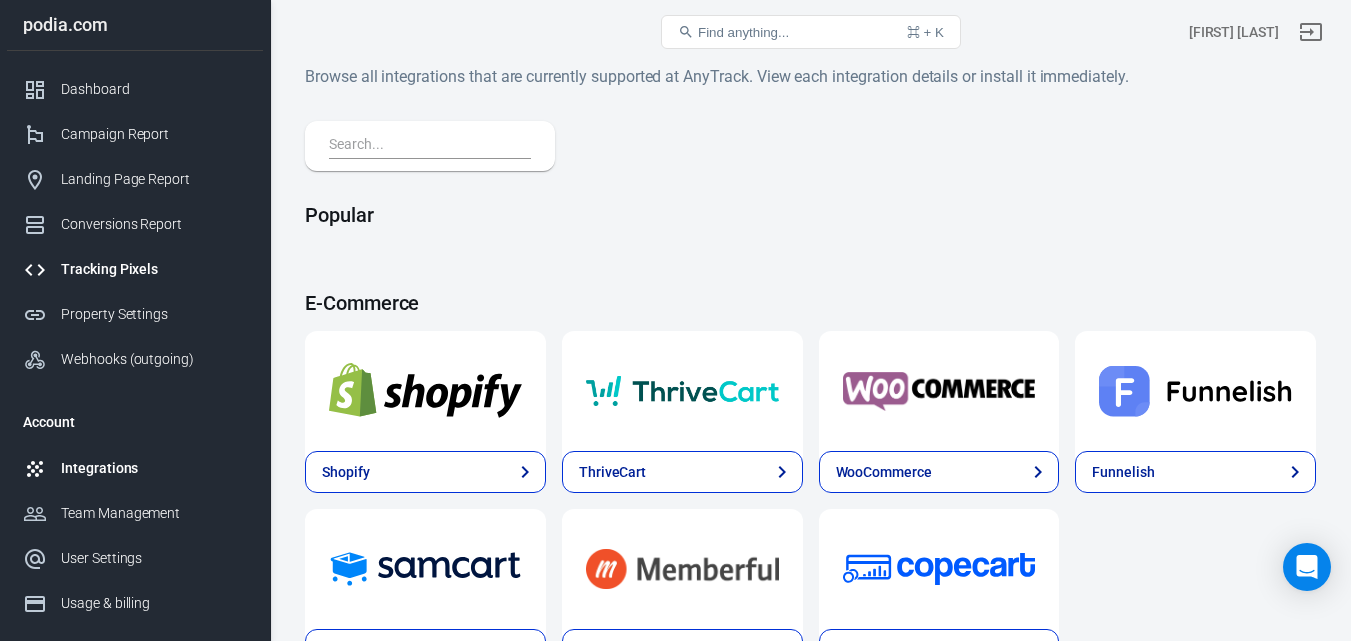 click on "Tracking Pixels" at bounding box center [135, 269] 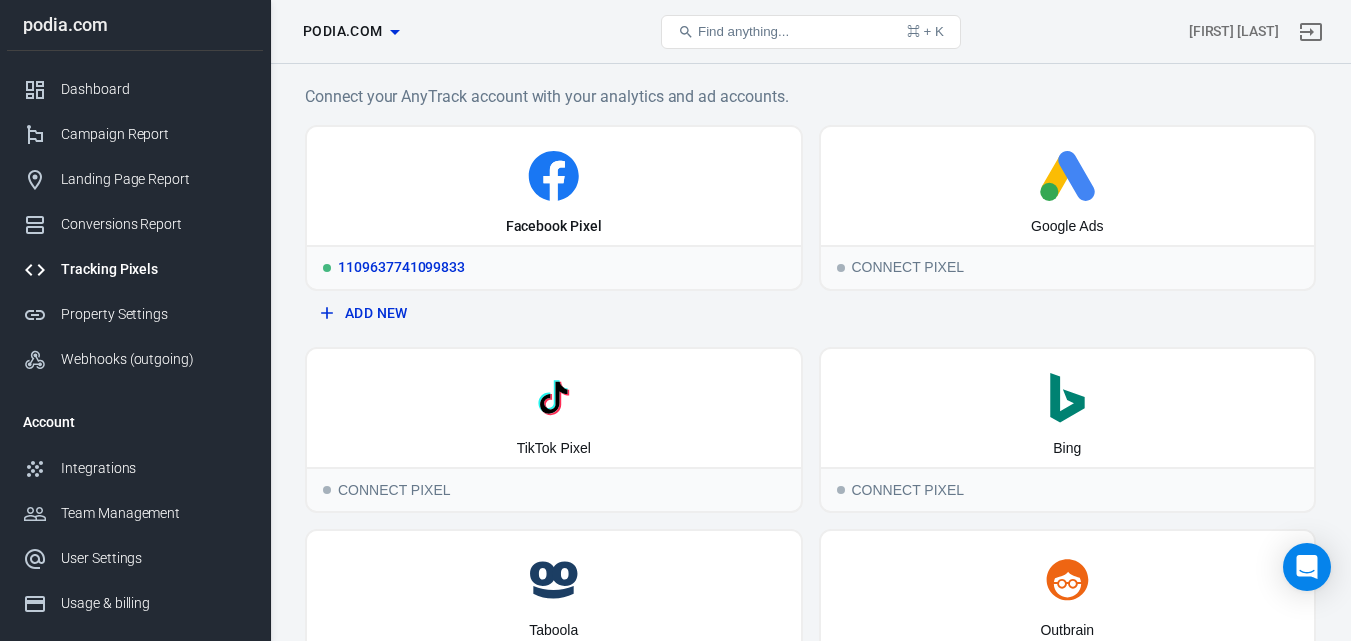 click on "Facebook Pixel" at bounding box center (554, 186) 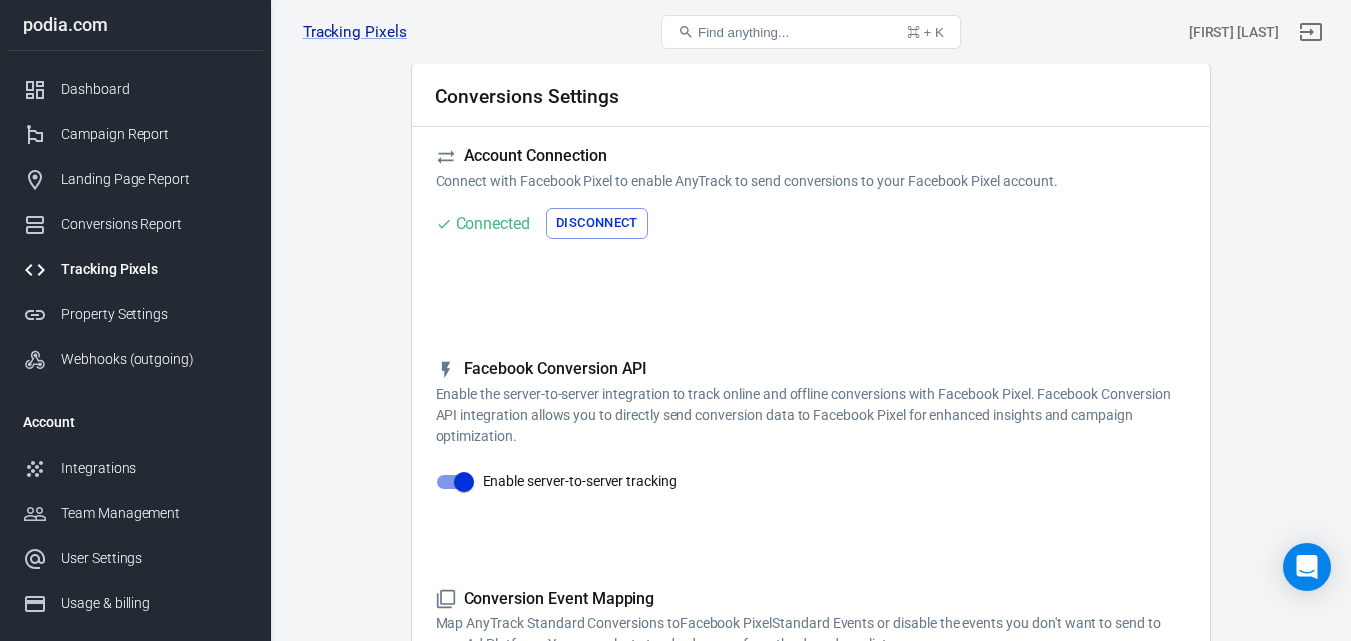 scroll, scrollTop: 0, scrollLeft: 0, axis: both 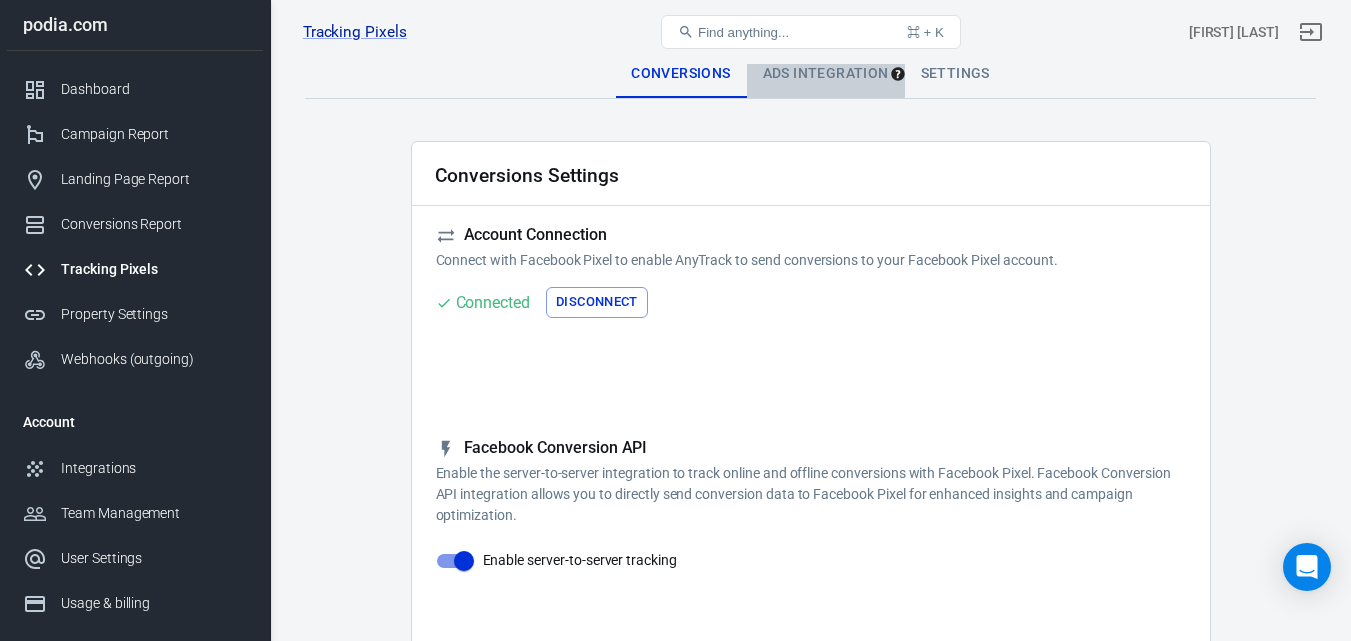 click on "Ads Integration" at bounding box center (826, 74) 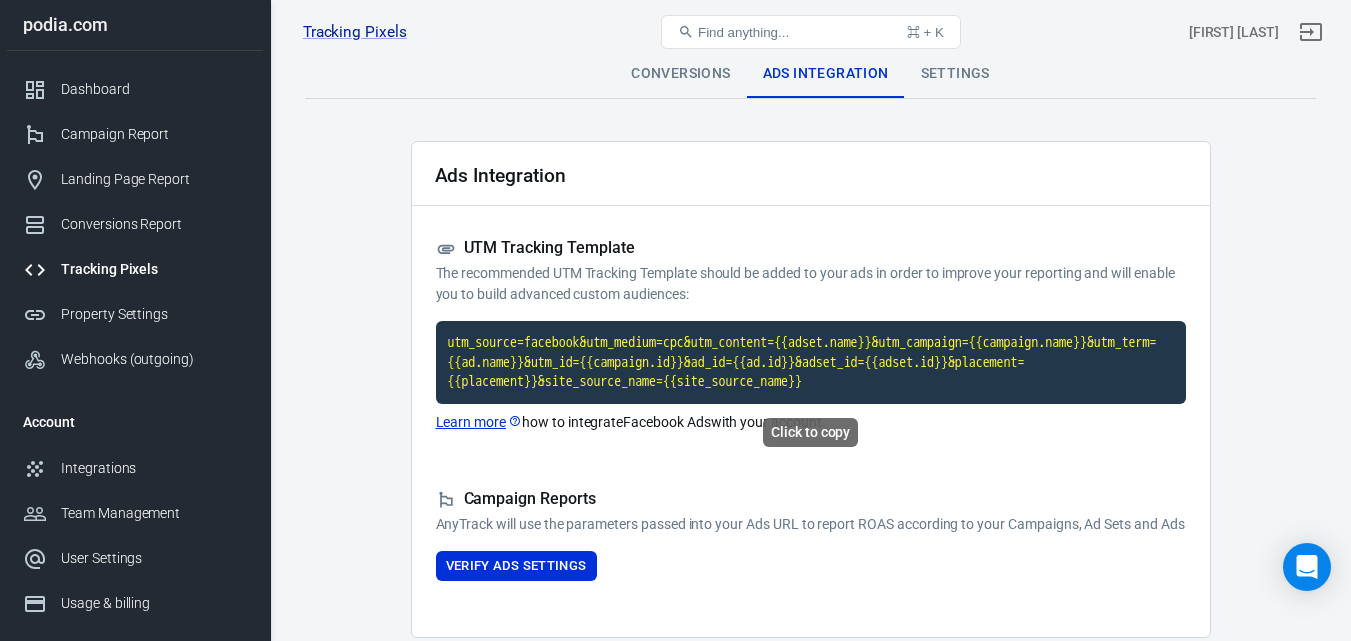 click on "utm_source=facebook&utm_medium=cpc&utm_content={{adset.name}}&utm_campaign={{campaign.name}}&utm_term={{ad.name}}&utm_id={{campaign.id}}&ad_id={{ad.id}}&adset_id={{adset.id}}&placement={{placement}}&site_source_name={{site_source_name}}" at bounding box center (811, 362) 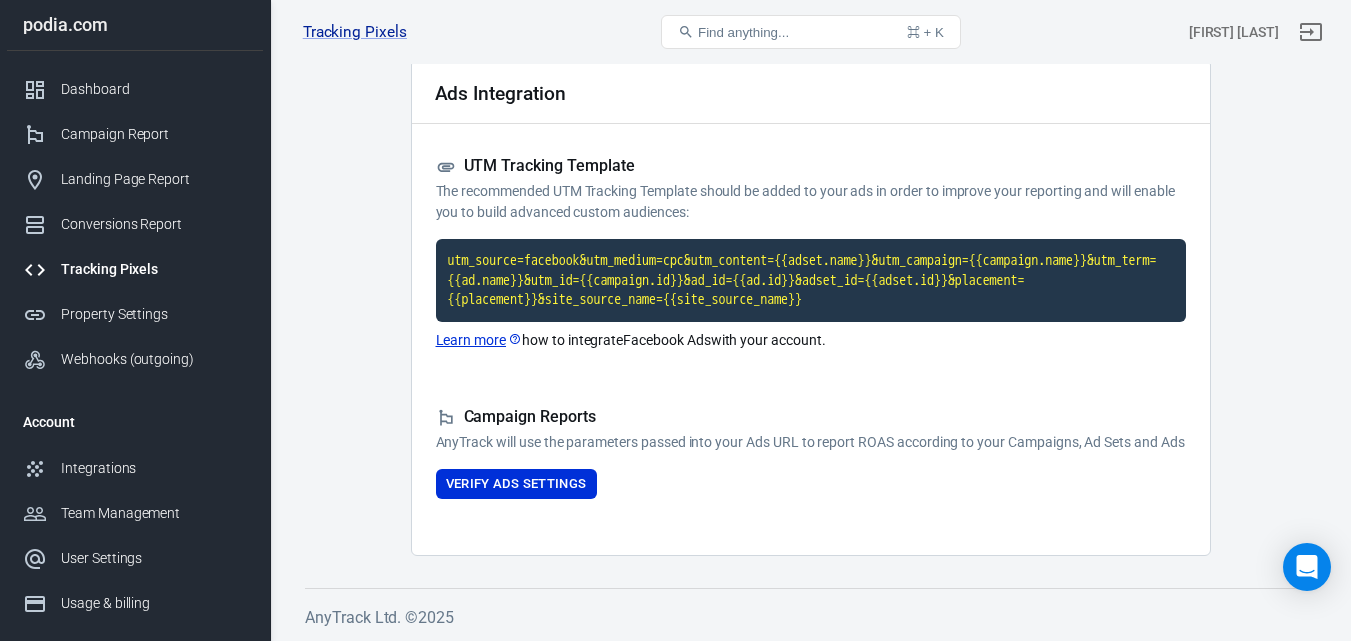 scroll, scrollTop: 83, scrollLeft: 0, axis: vertical 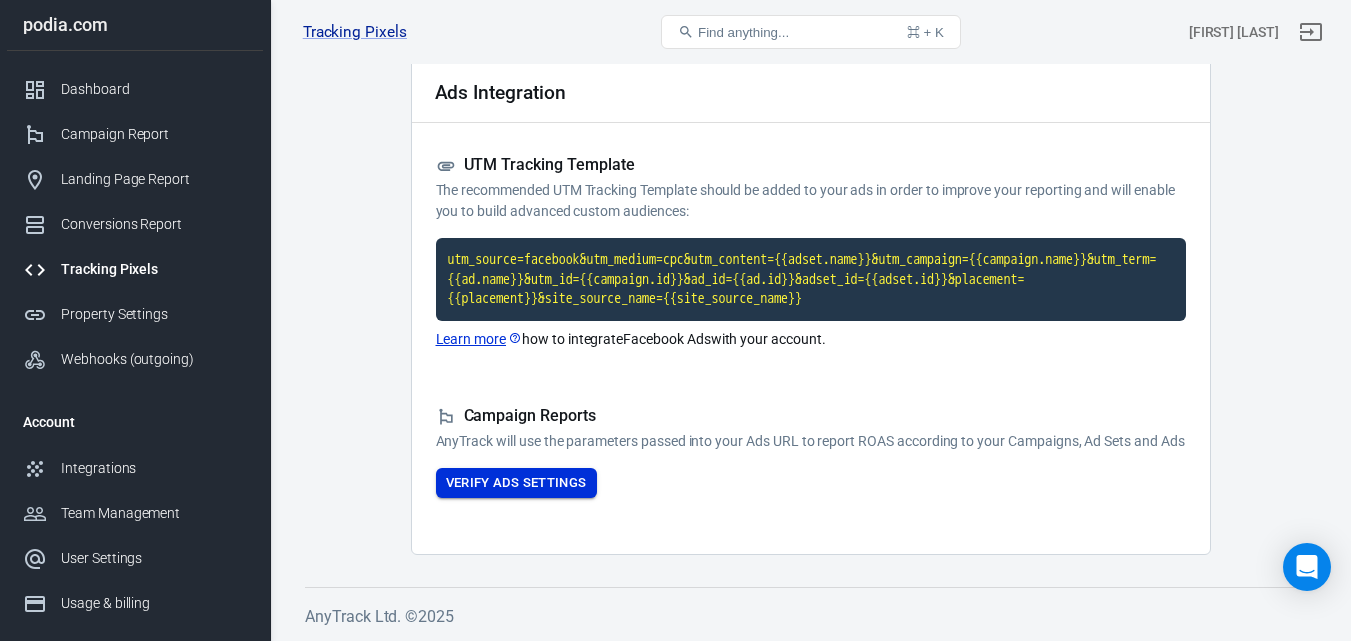 click on "Verify Ads Settings" at bounding box center [516, 483] 